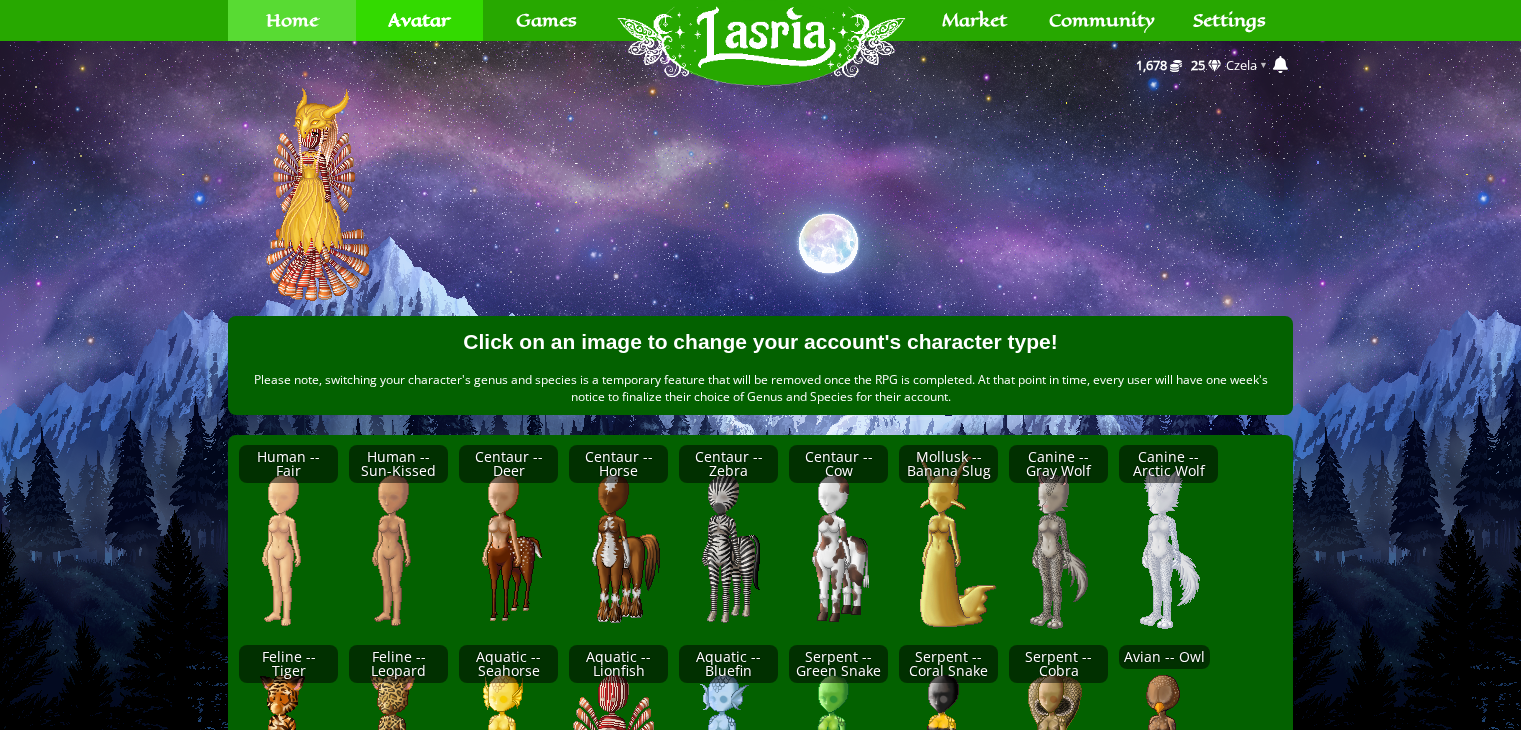 scroll, scrollTop: 0, scrollLeft: 0, axis: both 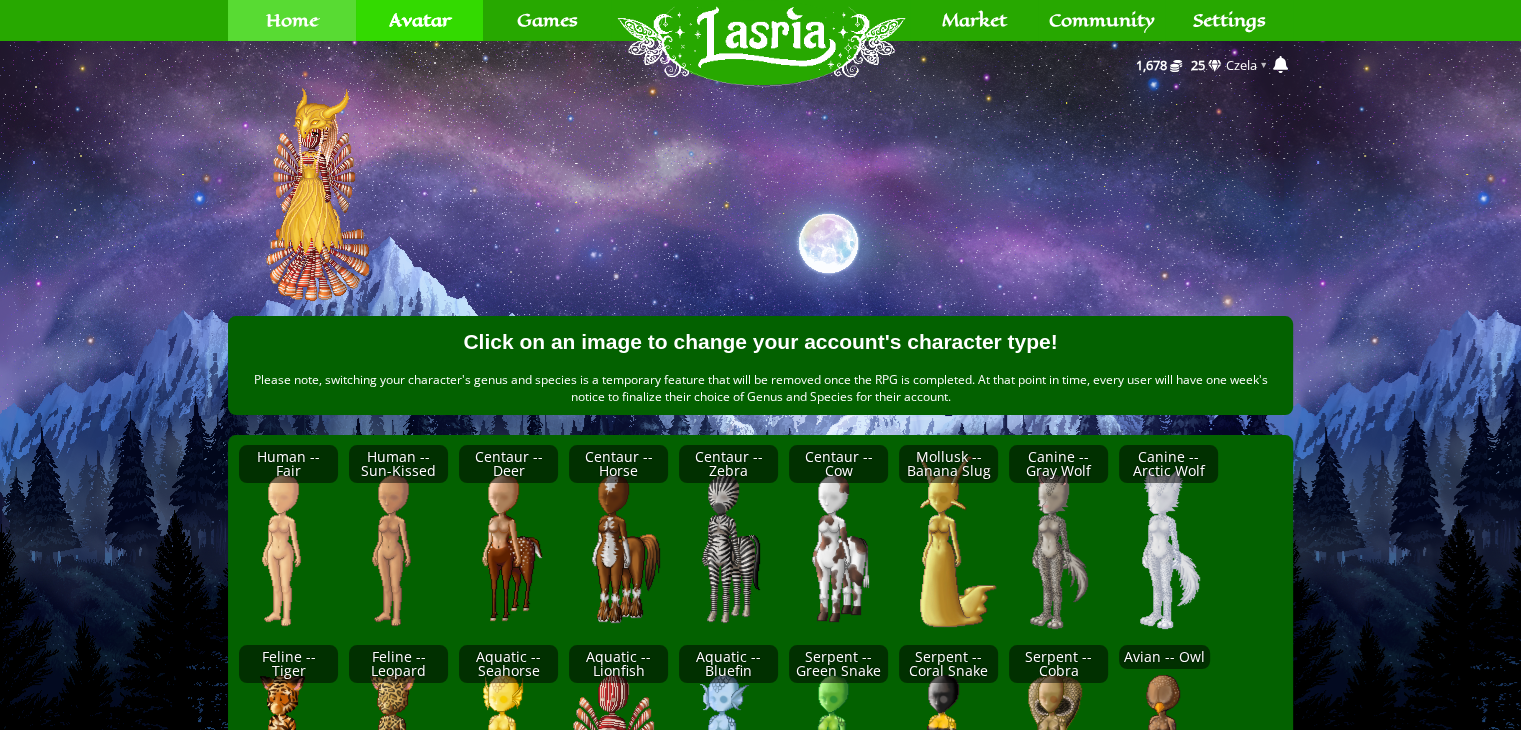 click on "Home" at bounding box center [292, 20] 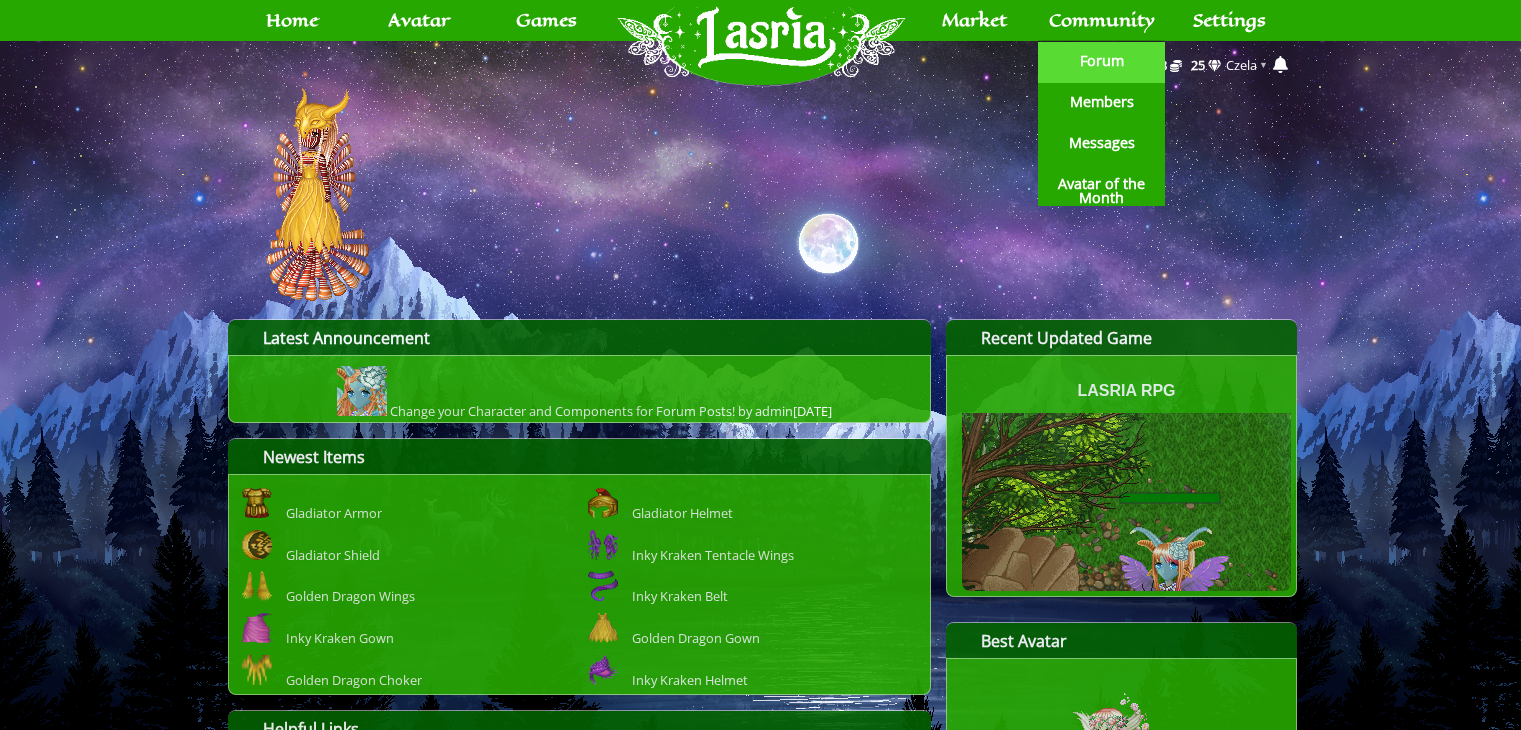 scroll, scrollTop: 0, scrollLeft: 0, axis: both 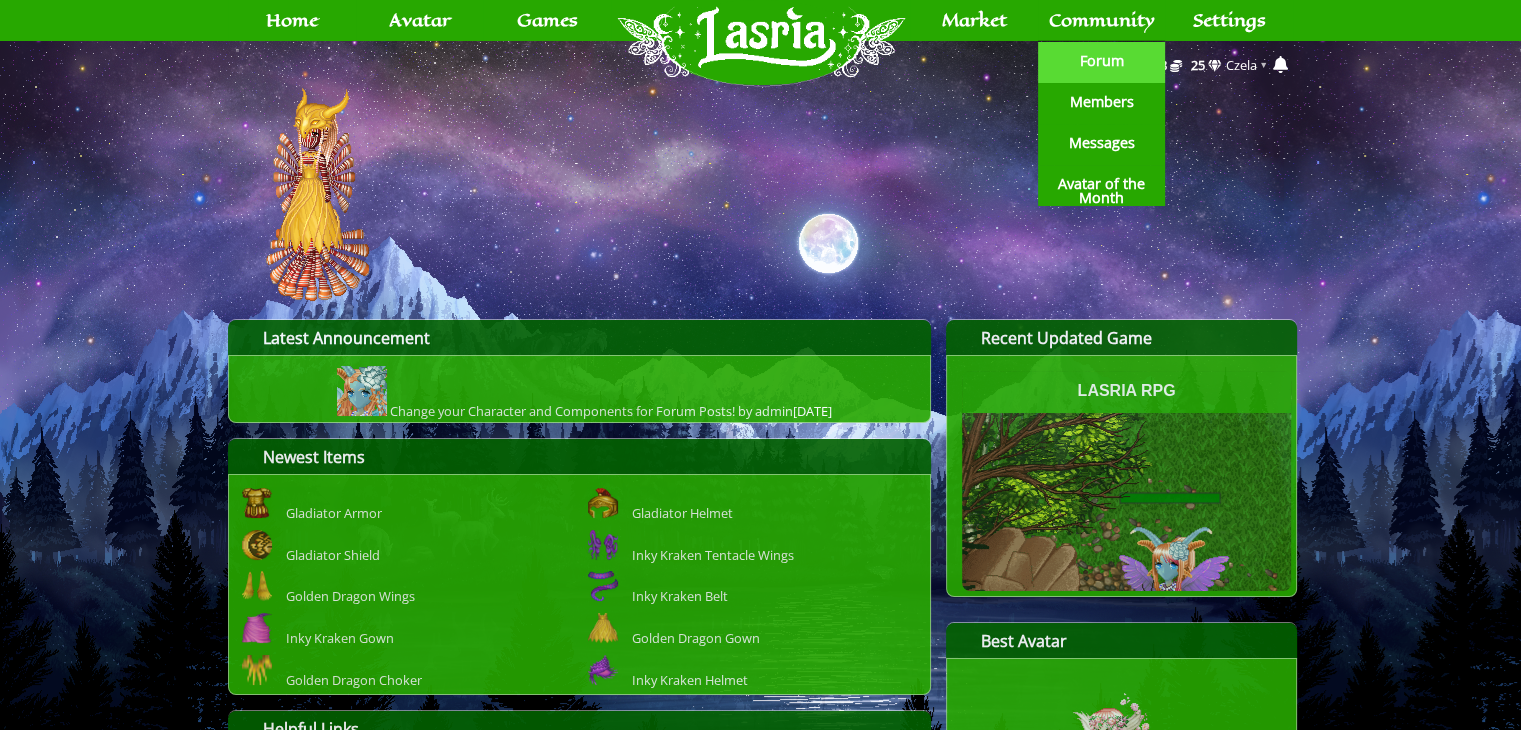 click on "Forum" at bounding box center (1102, 61) 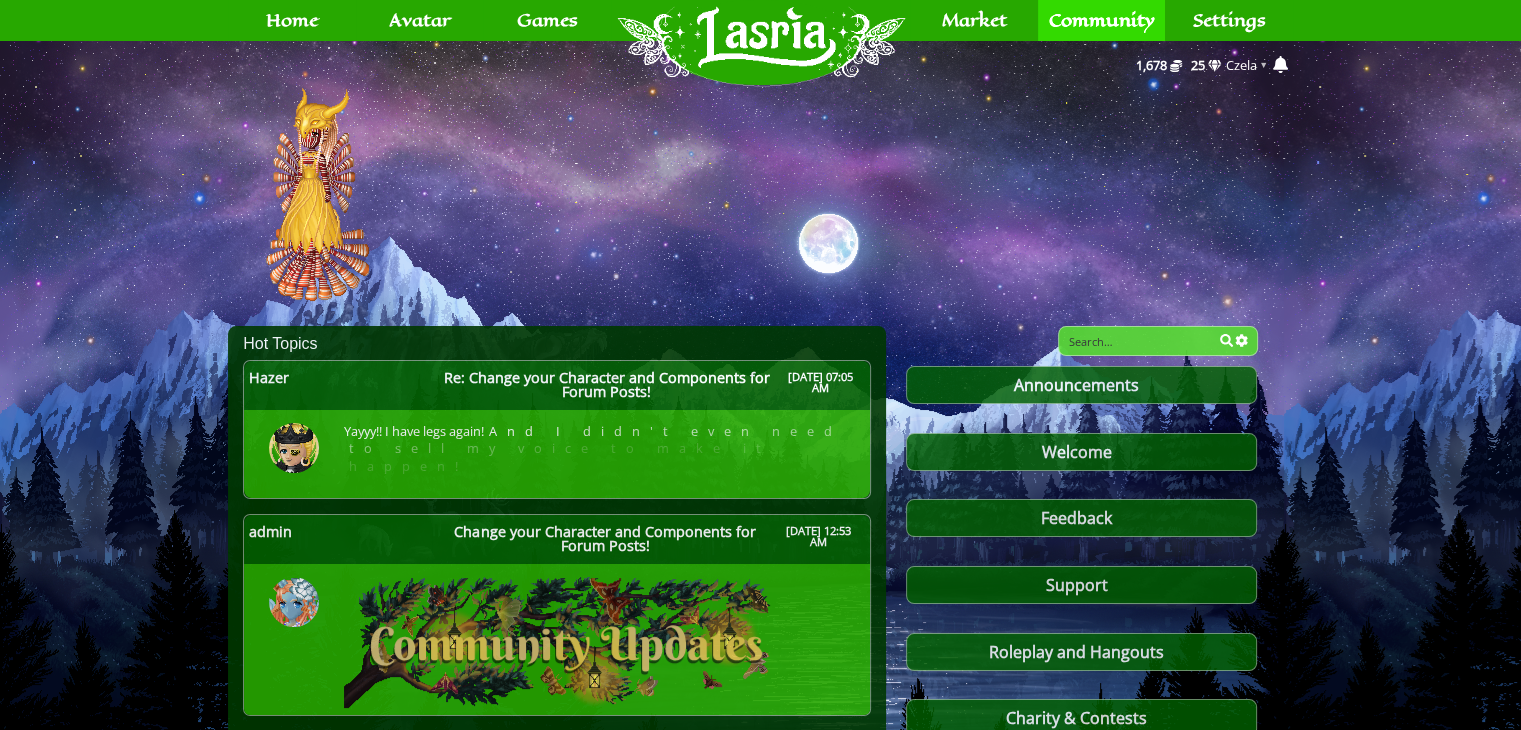 scroll, scrollTop: 12, scrollLeft: 0, axis: vertical 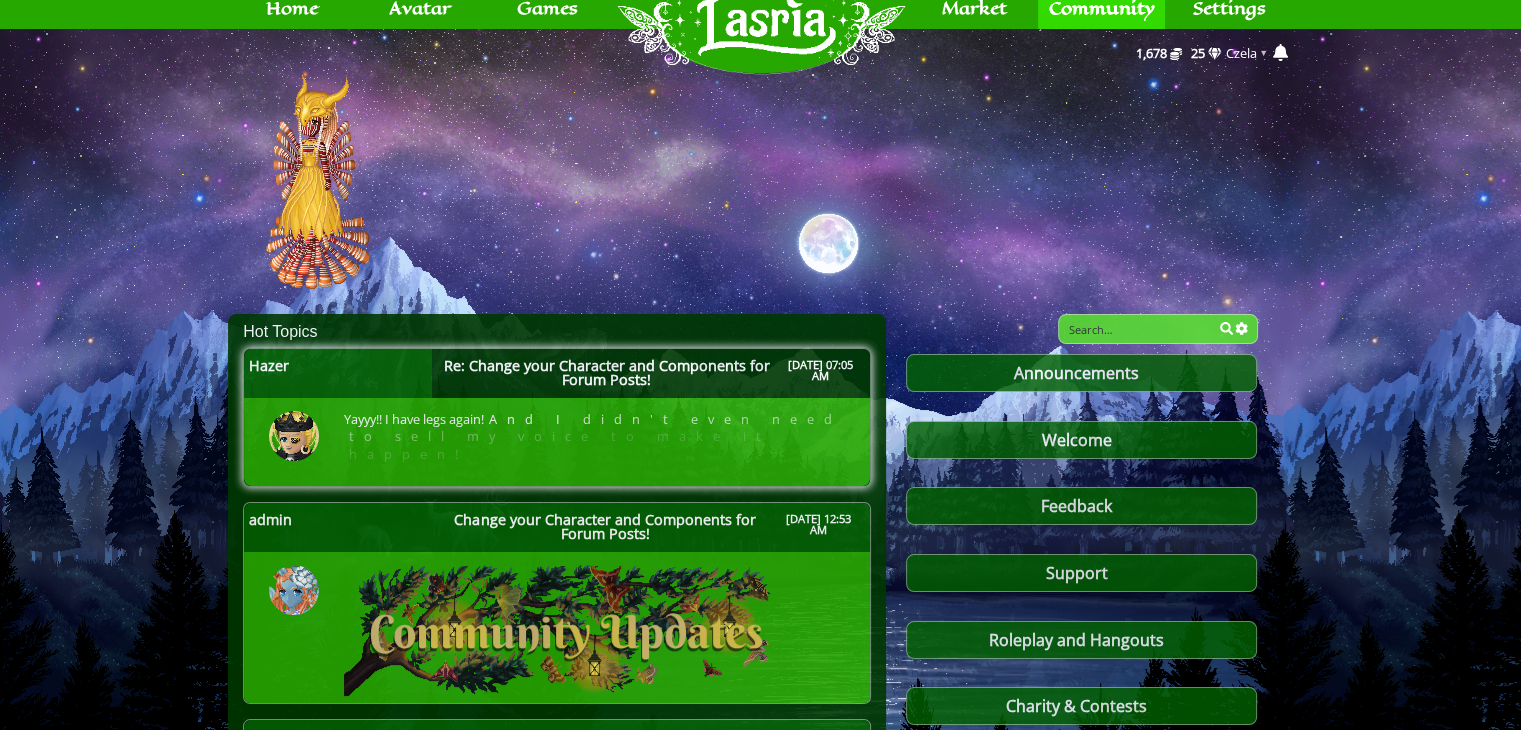 click on "Re: Change your Character and Components for Forum Posts!" at bounding box center [606, 373] 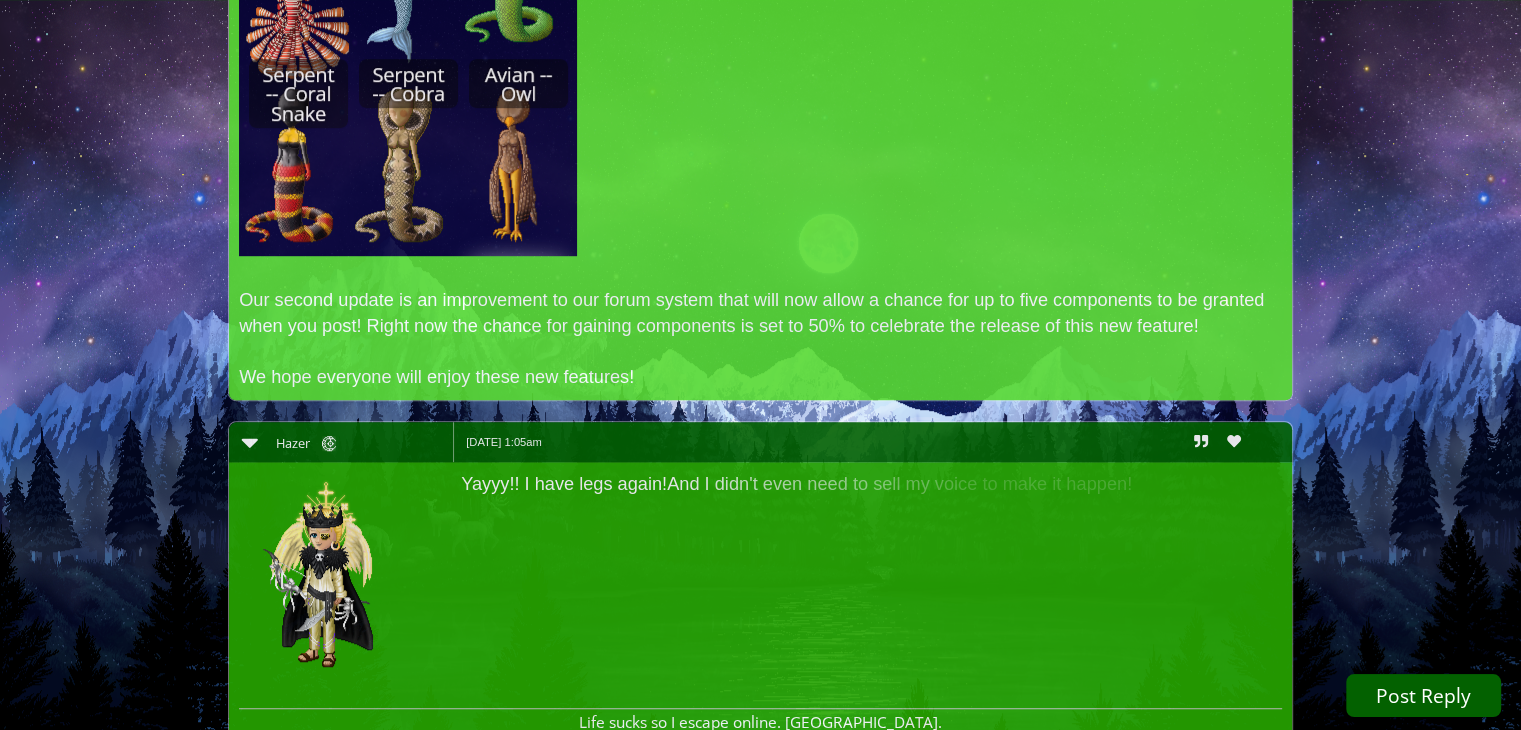 scroll, scrollTop: 1328, scrollLeft: 0, axis: vertical 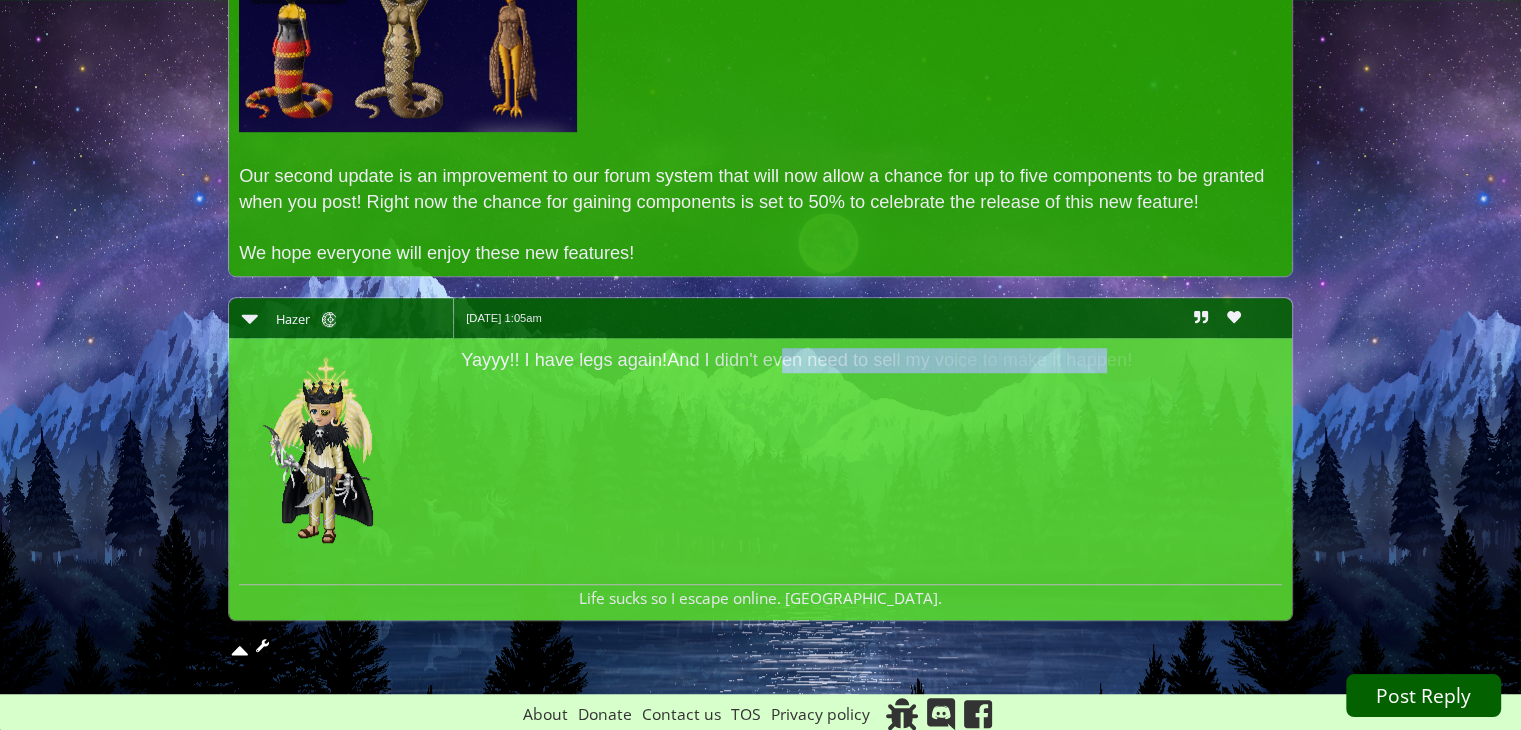 drag, startPoint x: 1115, startPoint y: 357, endPoint x: 784, endPoint y: 348, distance: 331.12234 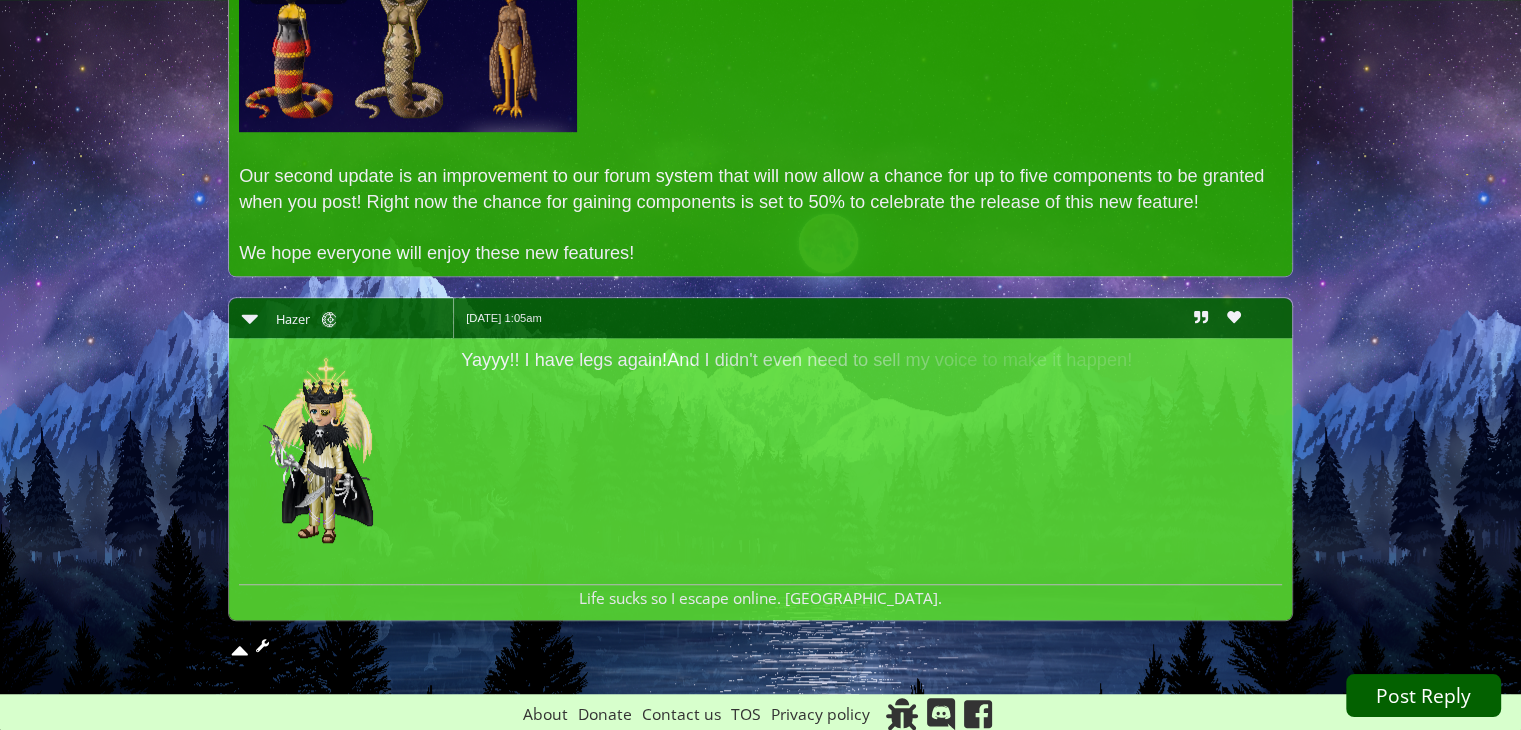 click on "Yayyy!! I have legs again!  A n d   I   d i d n ' t   e v e n   n e e d   t o   s e l l   m y   v o i c e   t o   m a k e   i t   h a p p e n !
Life sucks so I escape online. Woohoo." at bounding box center [760, 478] 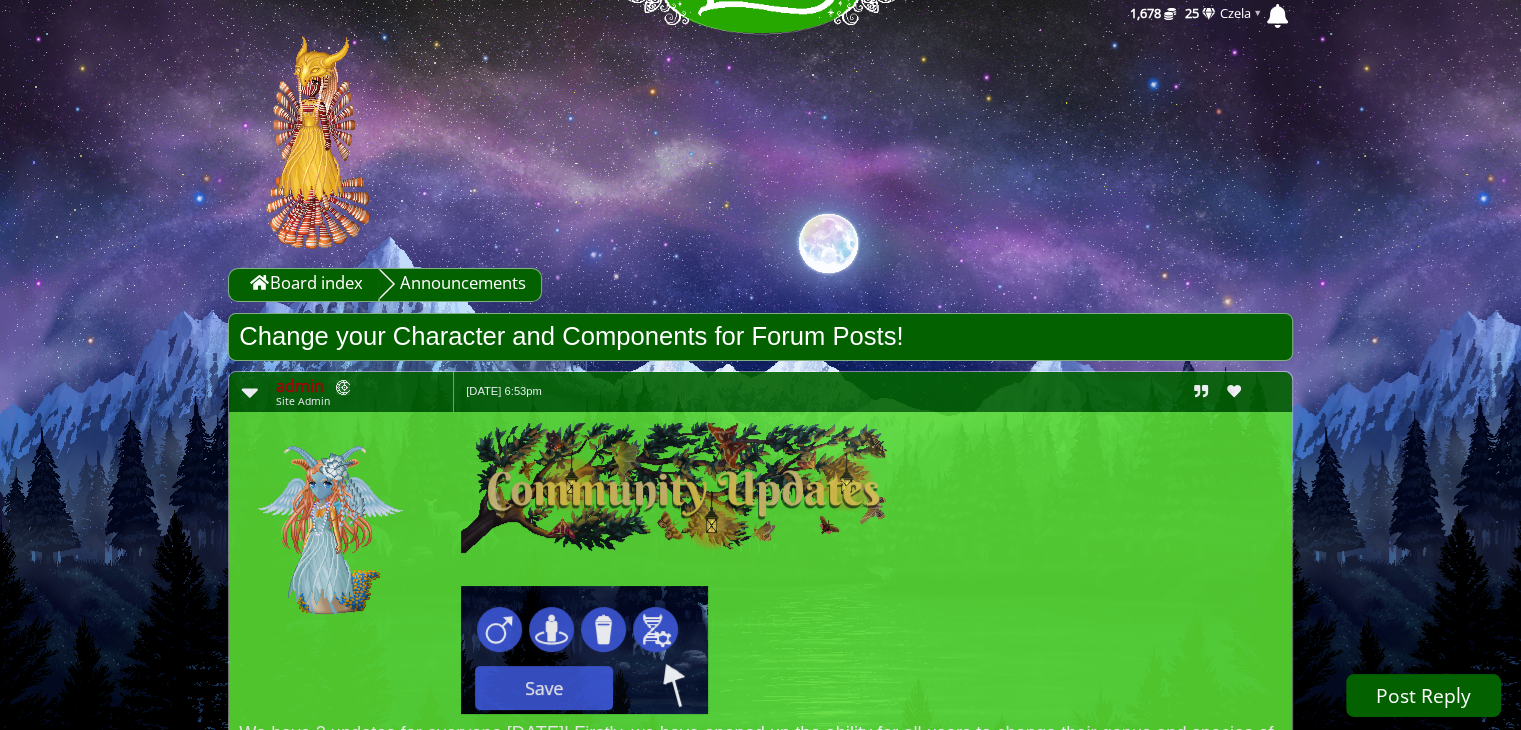 scroll, scrollTop: 0, scrollLeft: 0, axis: both 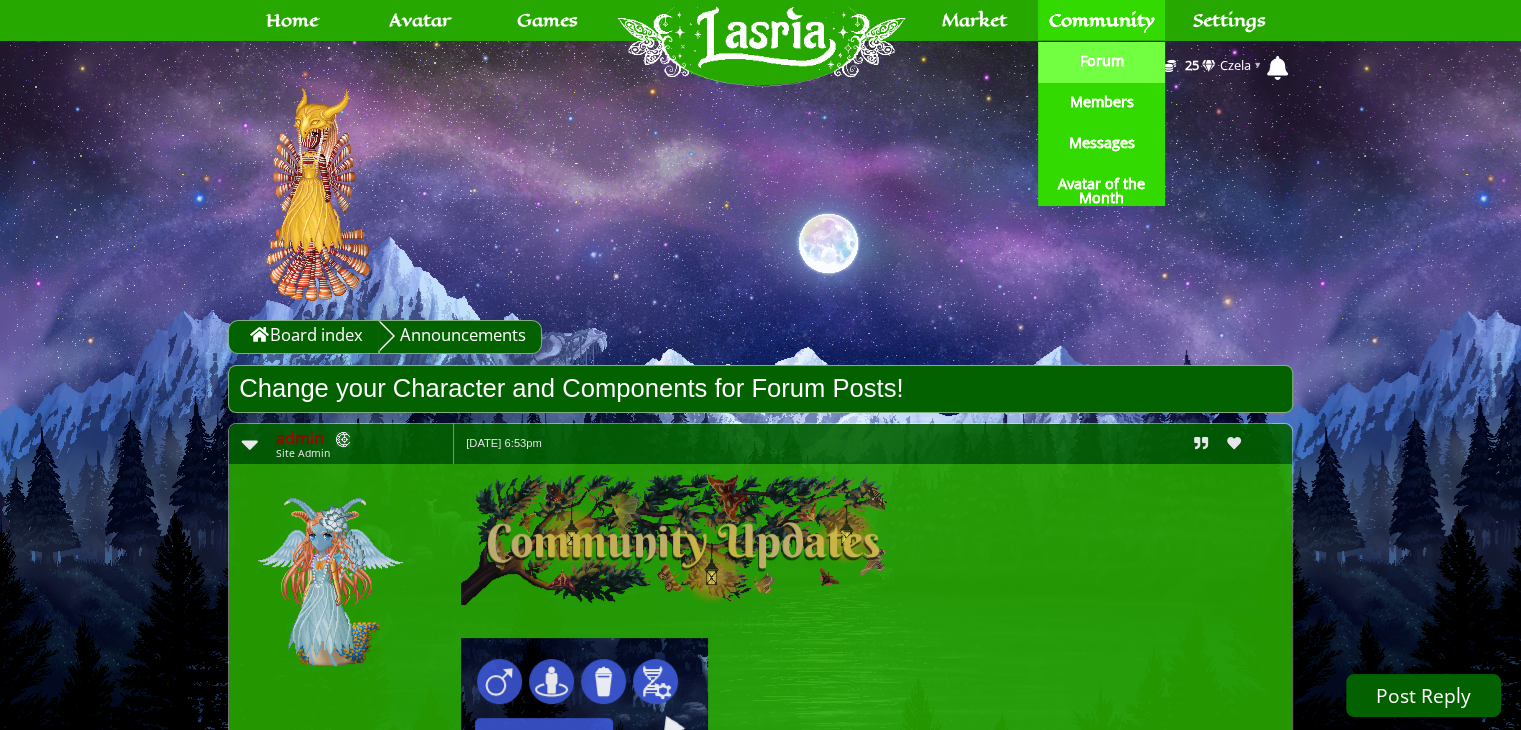 click on "Forum" at bounding box center (1102, 61) 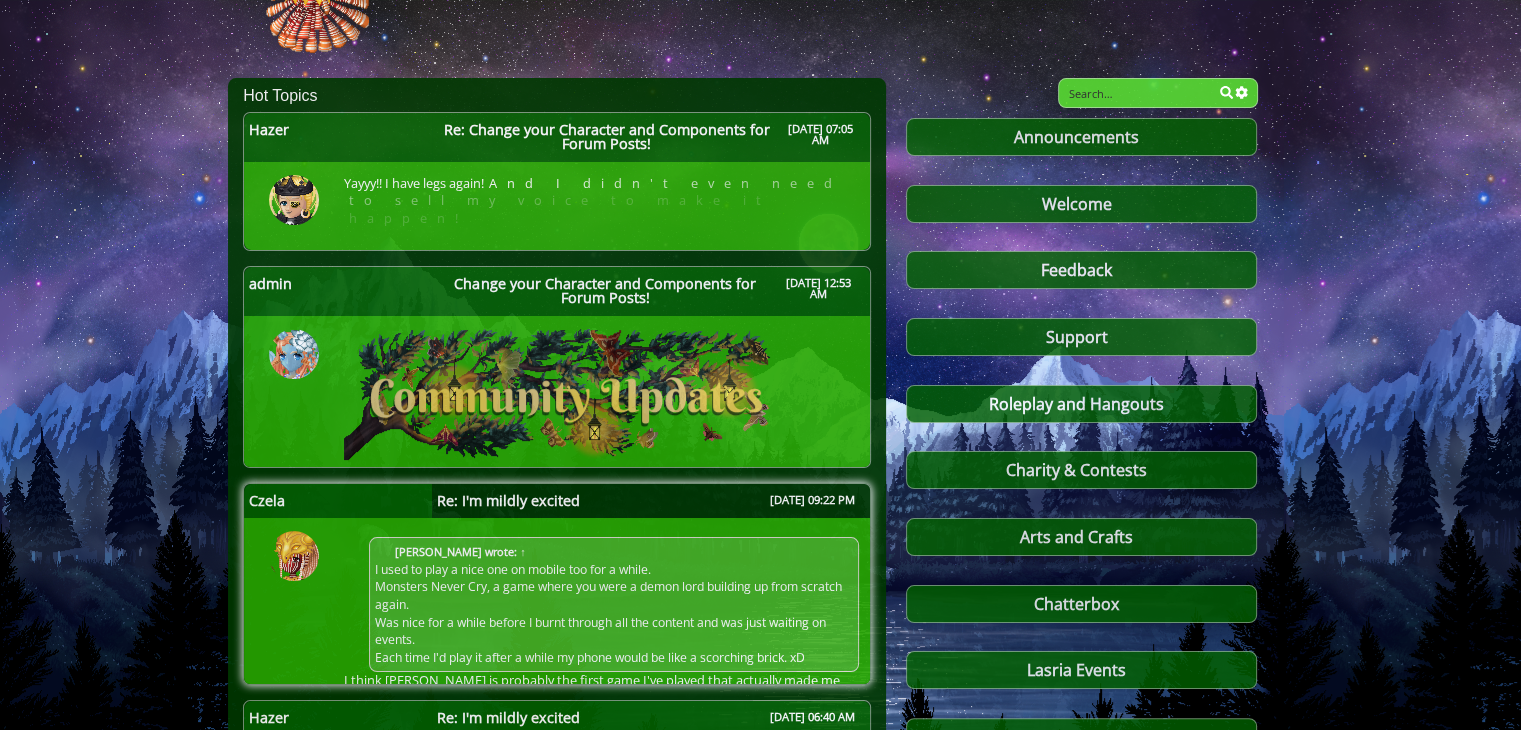 scroll, scrollTop: 247, scrollLeft: 0, axis: vertical 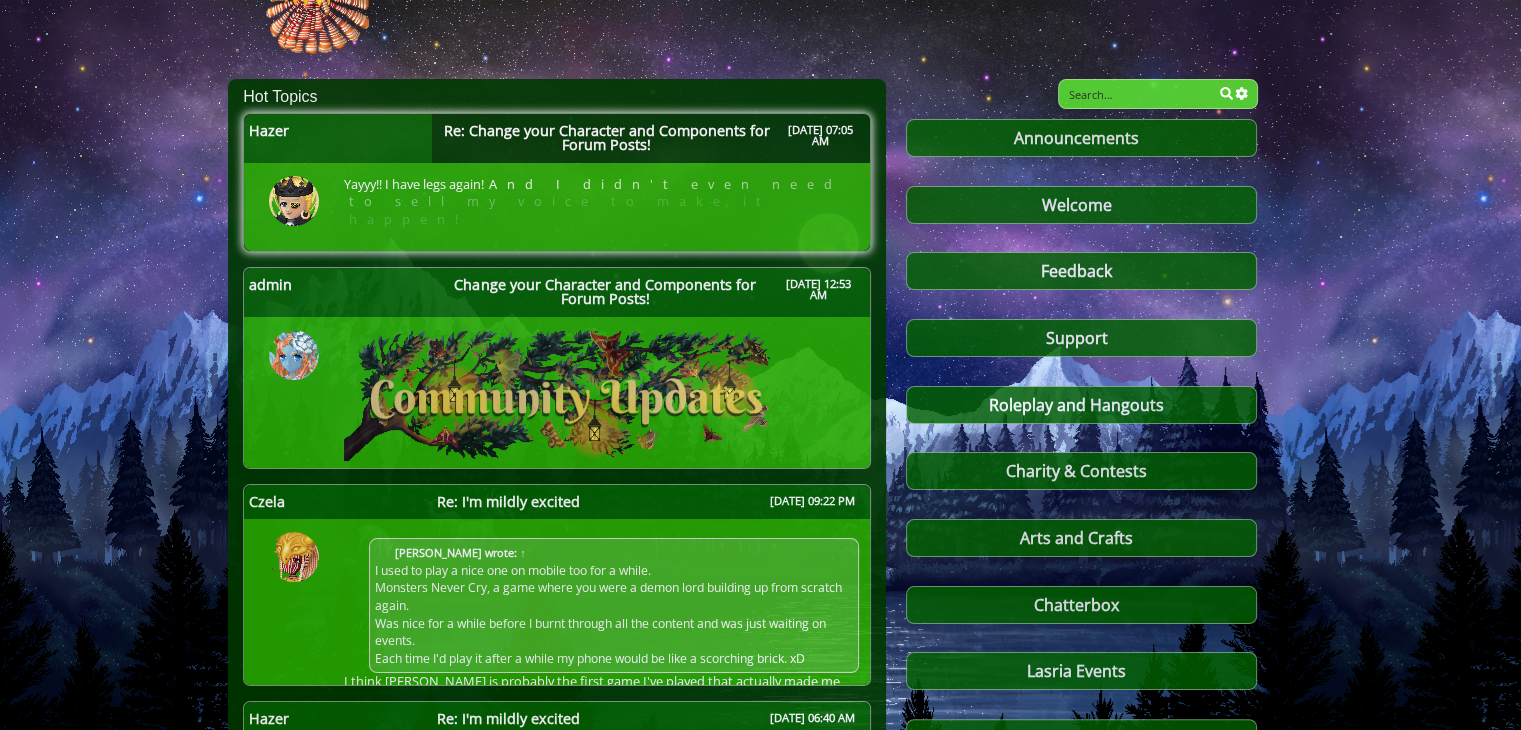 click on "Re: Change your Character and Components for Forum Posts!" at bounding box center [606, 138] 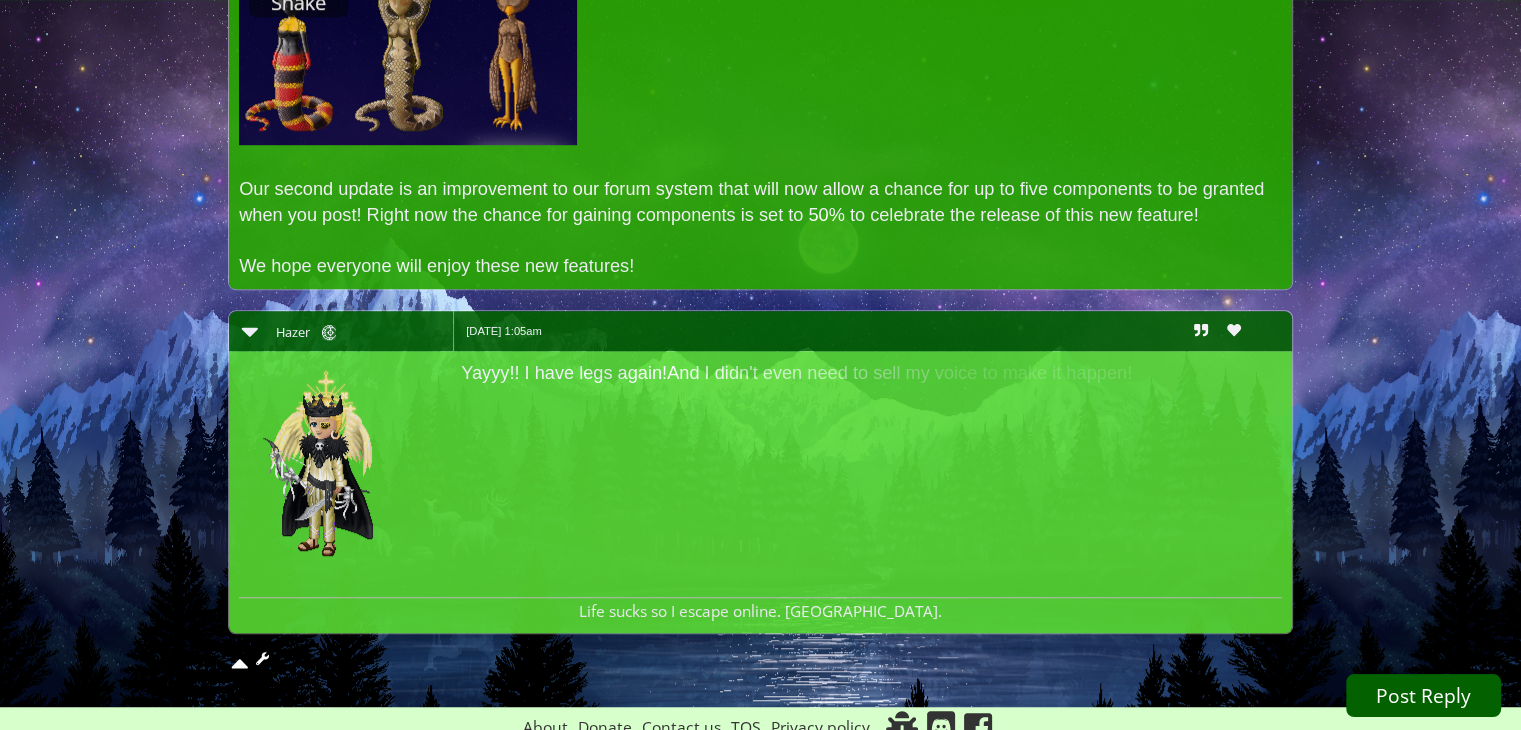 scroll, scrollTop: 1328, scrollLeft: 0, axis: vertical 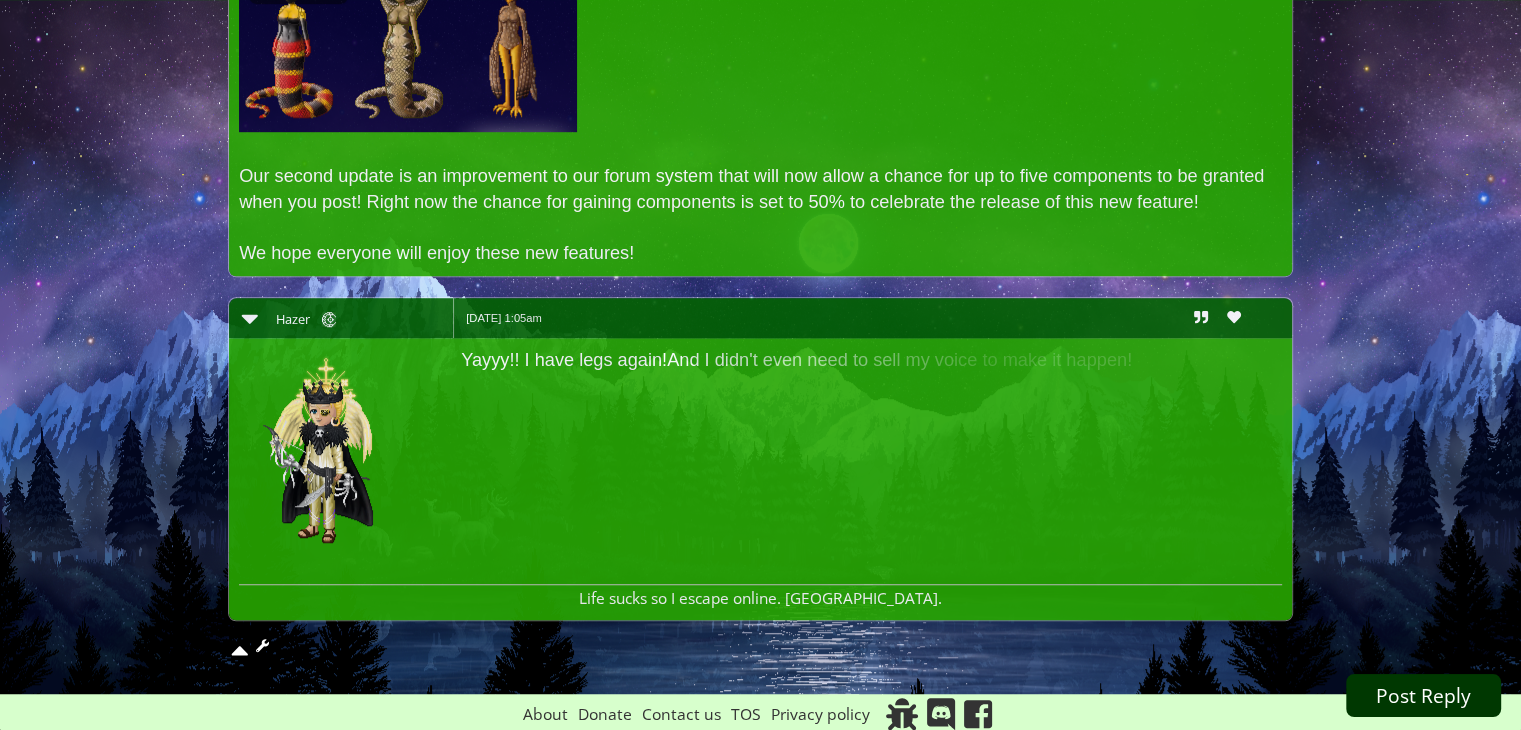 click on "Post Reply" at bounding box center (1423, 695) 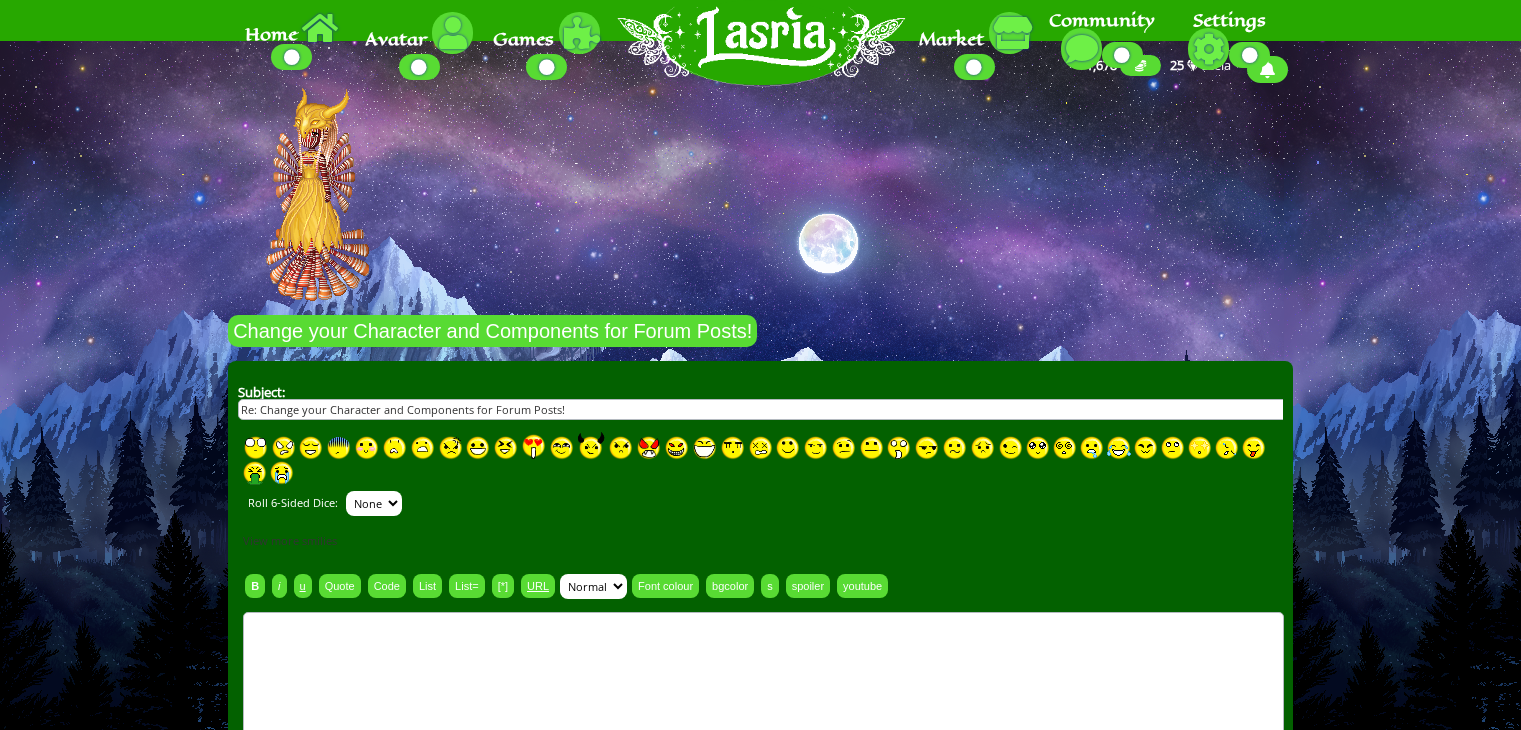 scroll, scrollTop: 0, scrollLeft: 0, axis: both 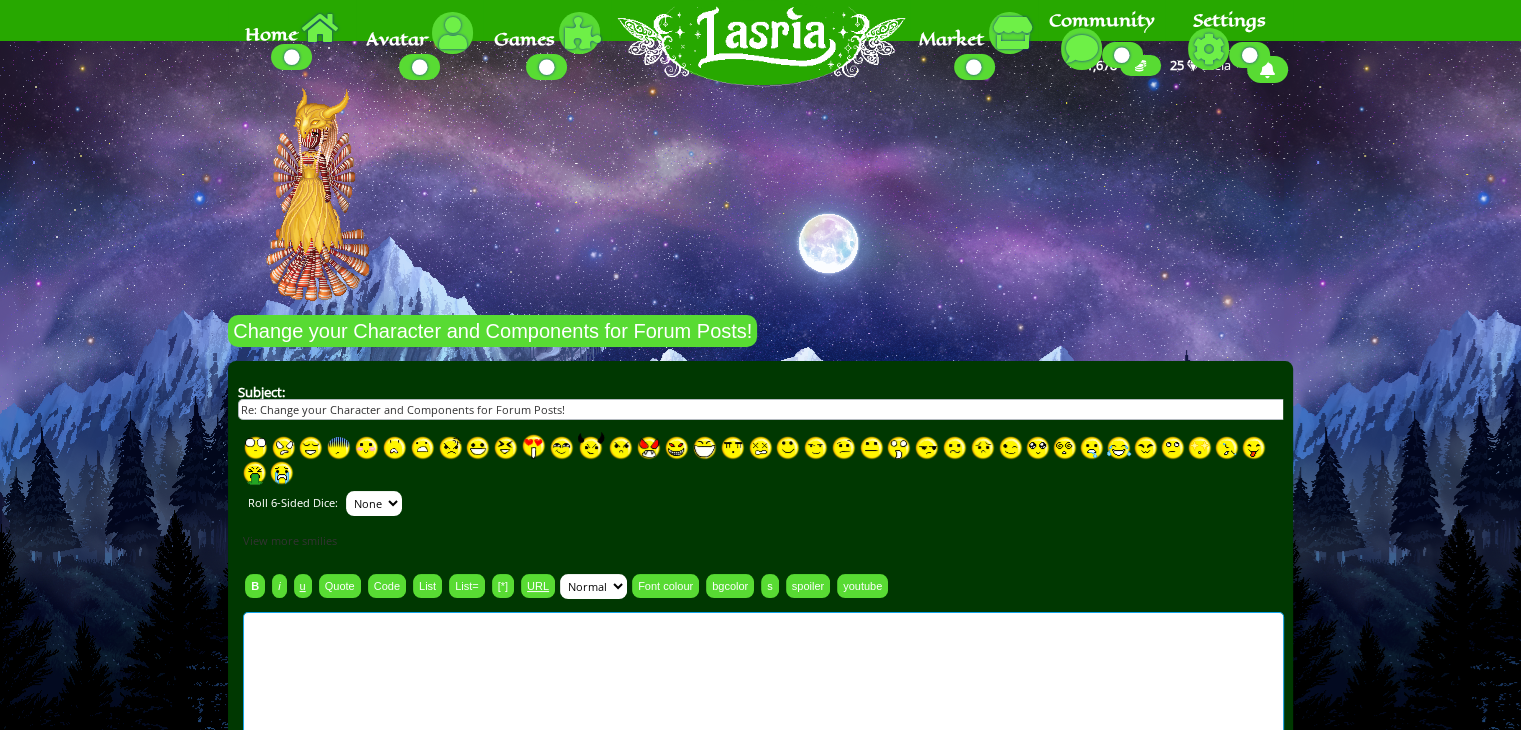 click at bounding box center (763, 750) 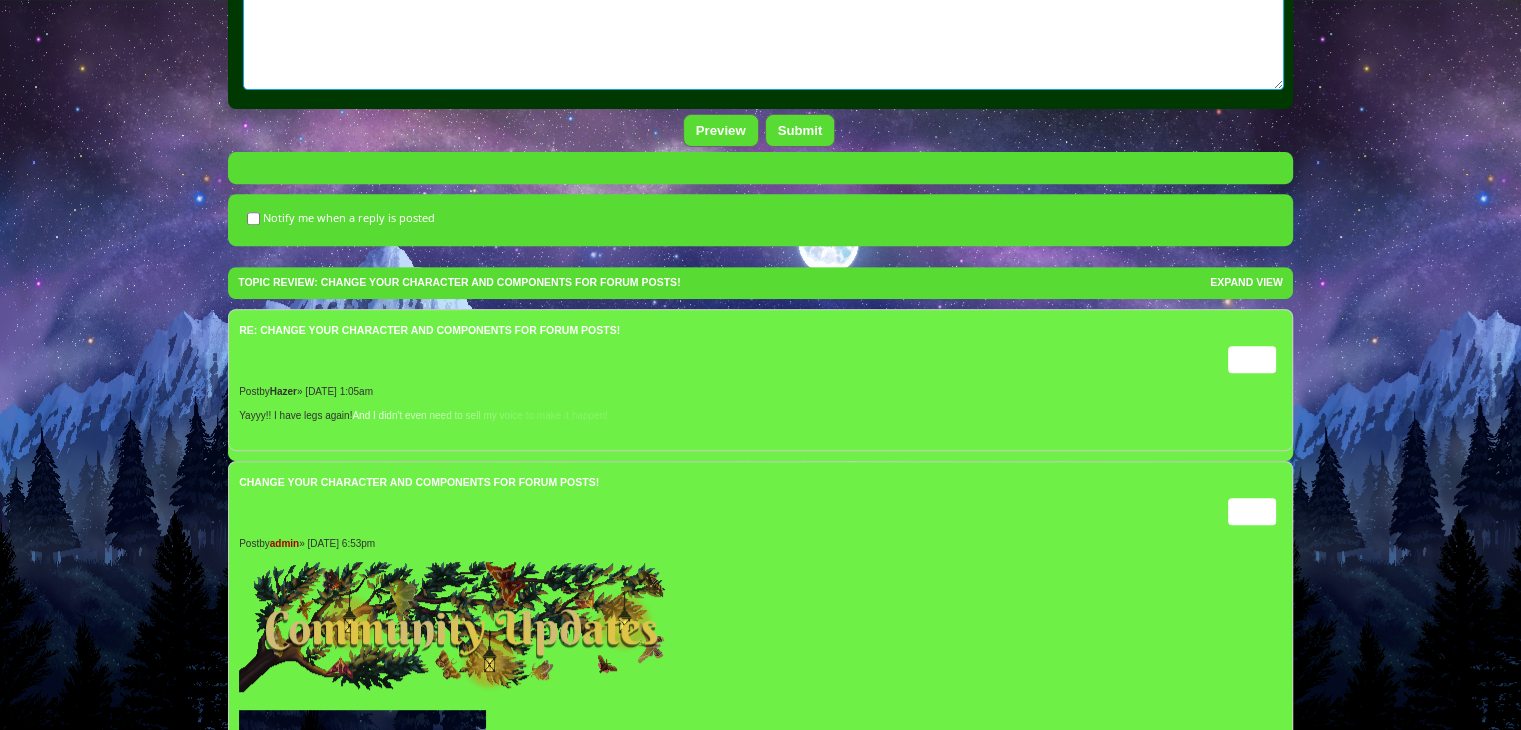 scroll, scrollTop: 816, scrollLeft: 0, axis: vertical 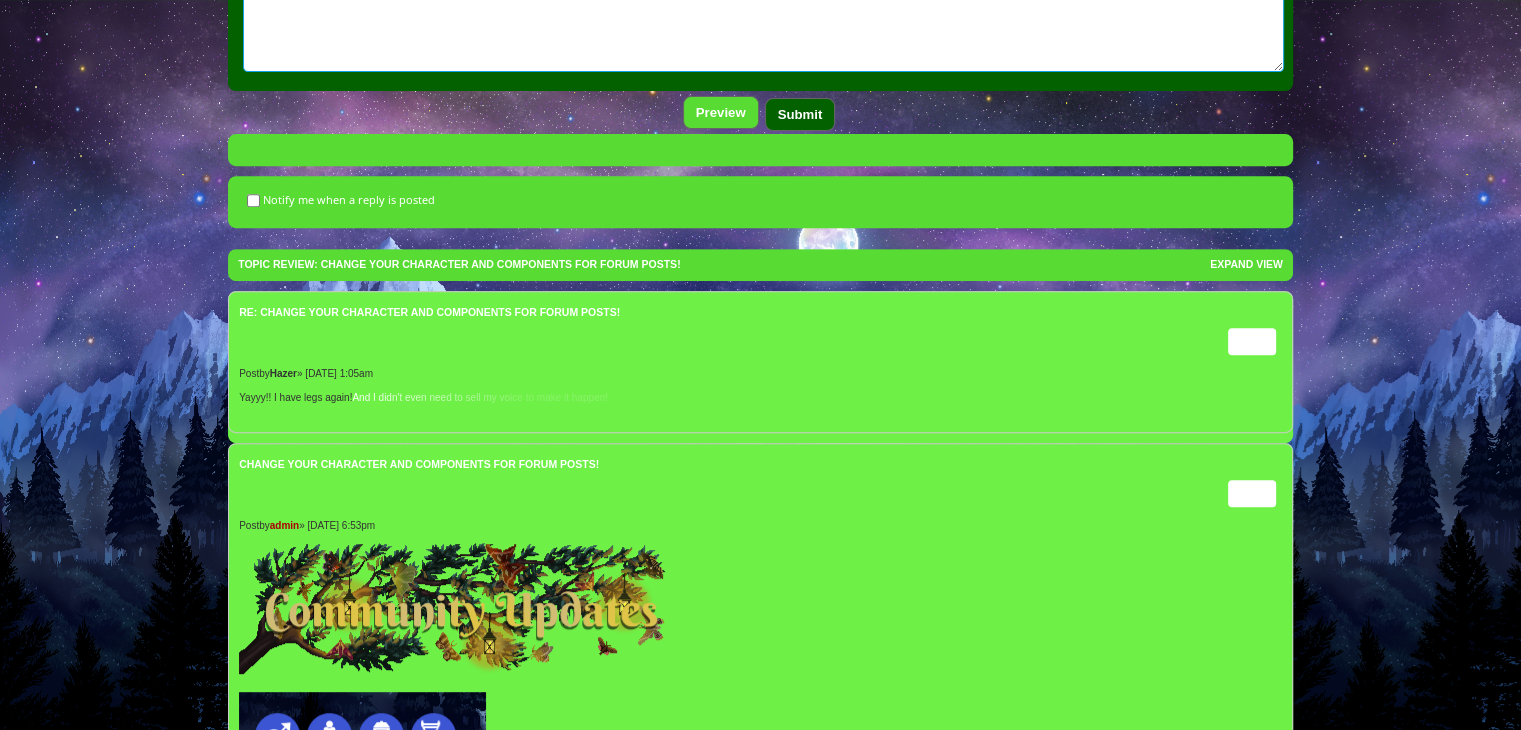 type on "This is super exciting!! Yay!
Thank you! c:" 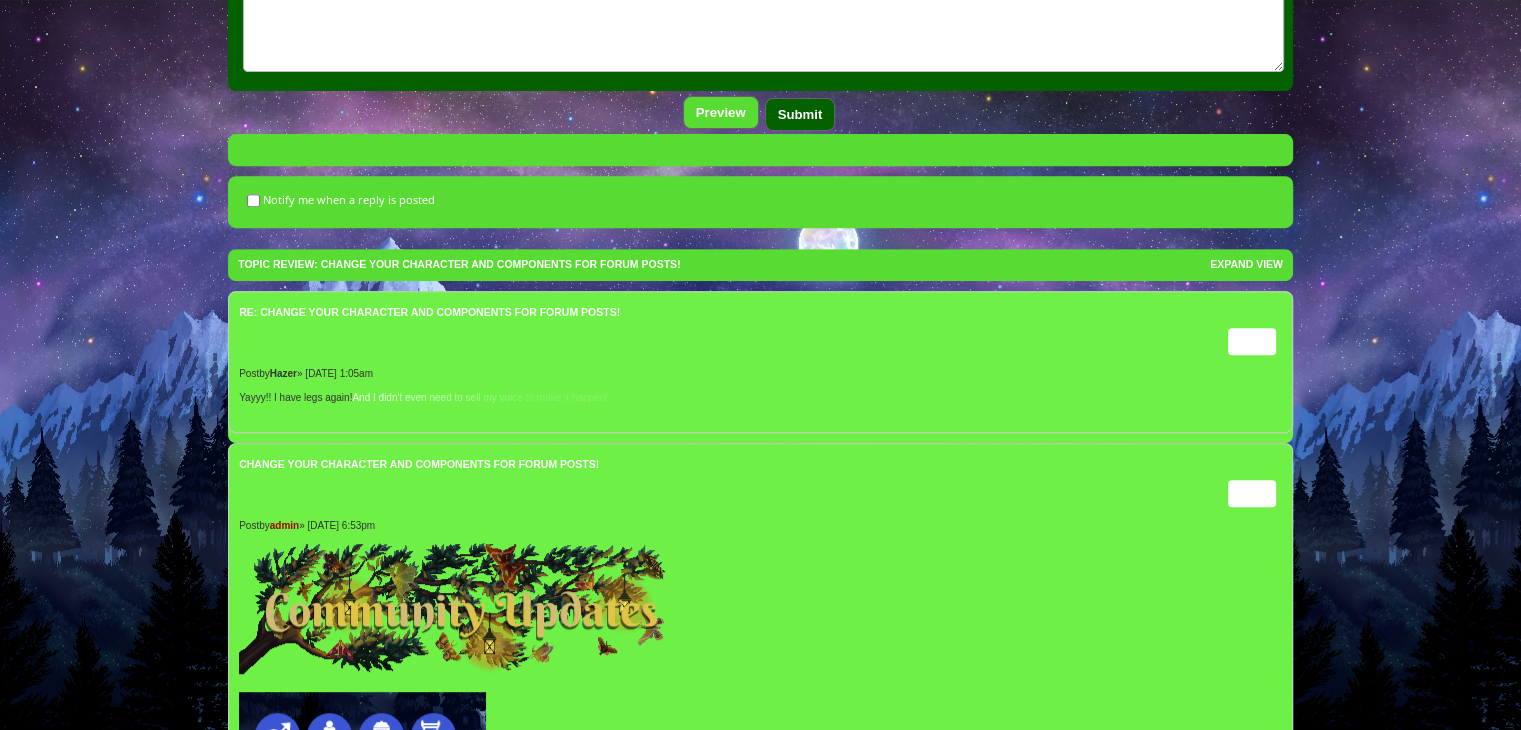 click on "Submit" at bounding box center (800, 114) 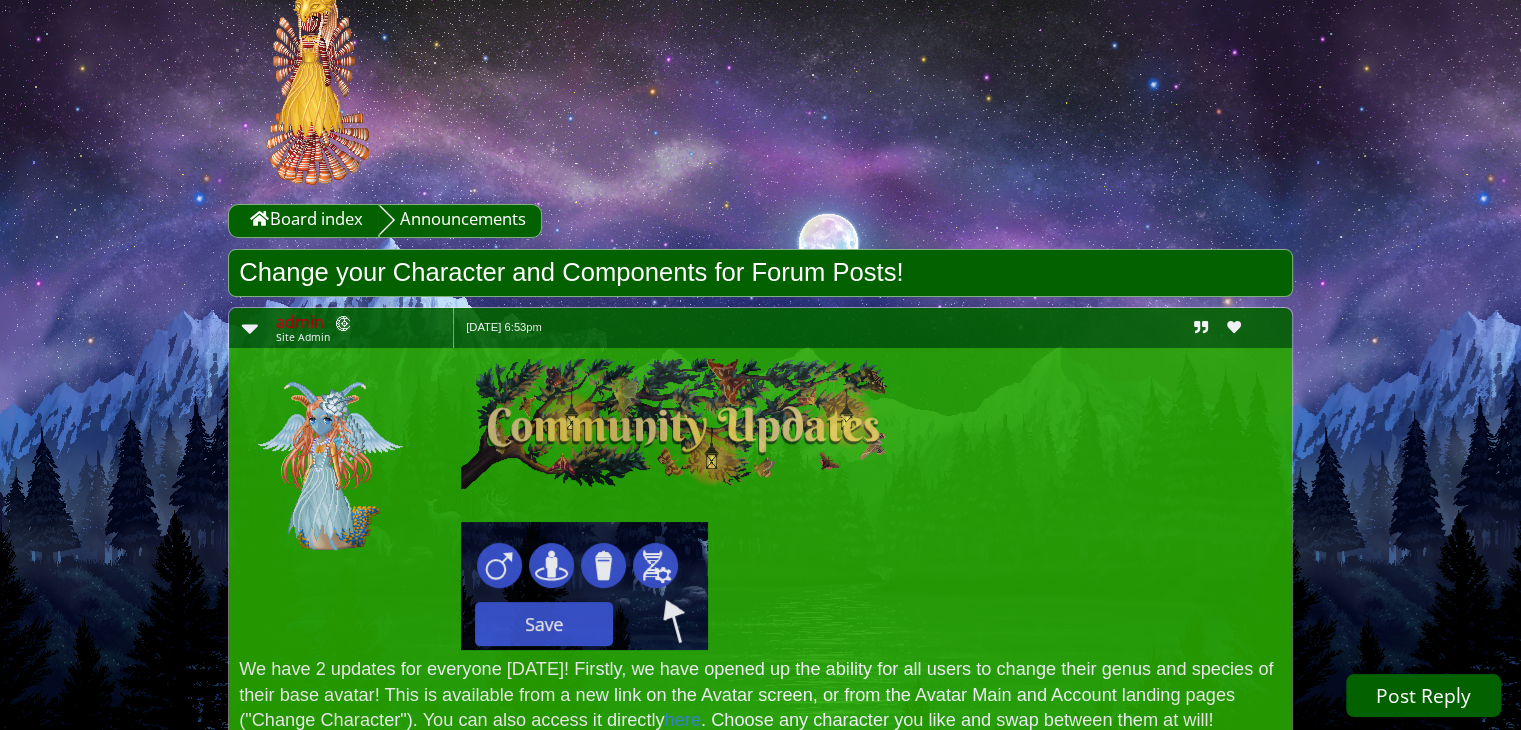 scroll, scrollTop: 0, scrollLeft: 0, axis: both 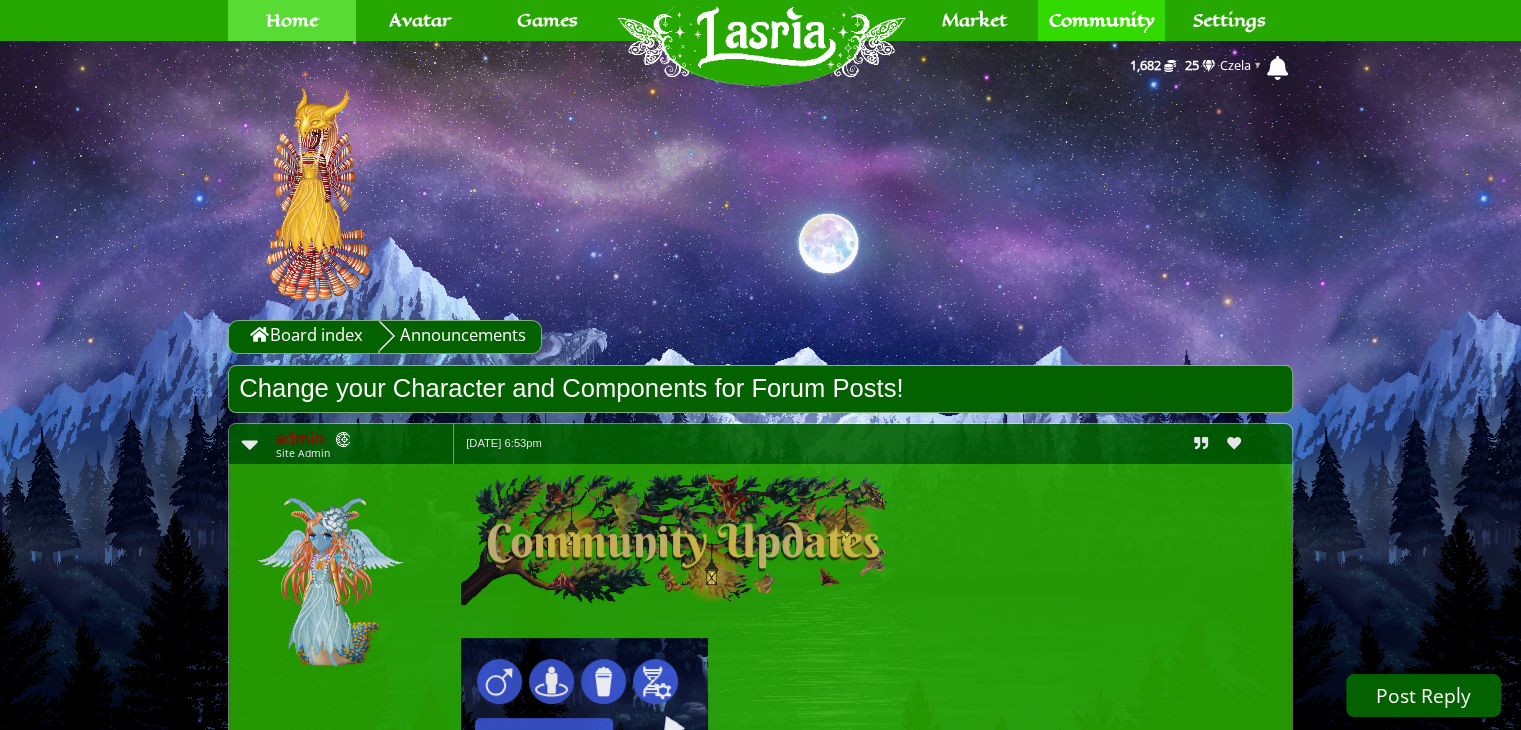click on "Home" at bounding box center (292, 20) 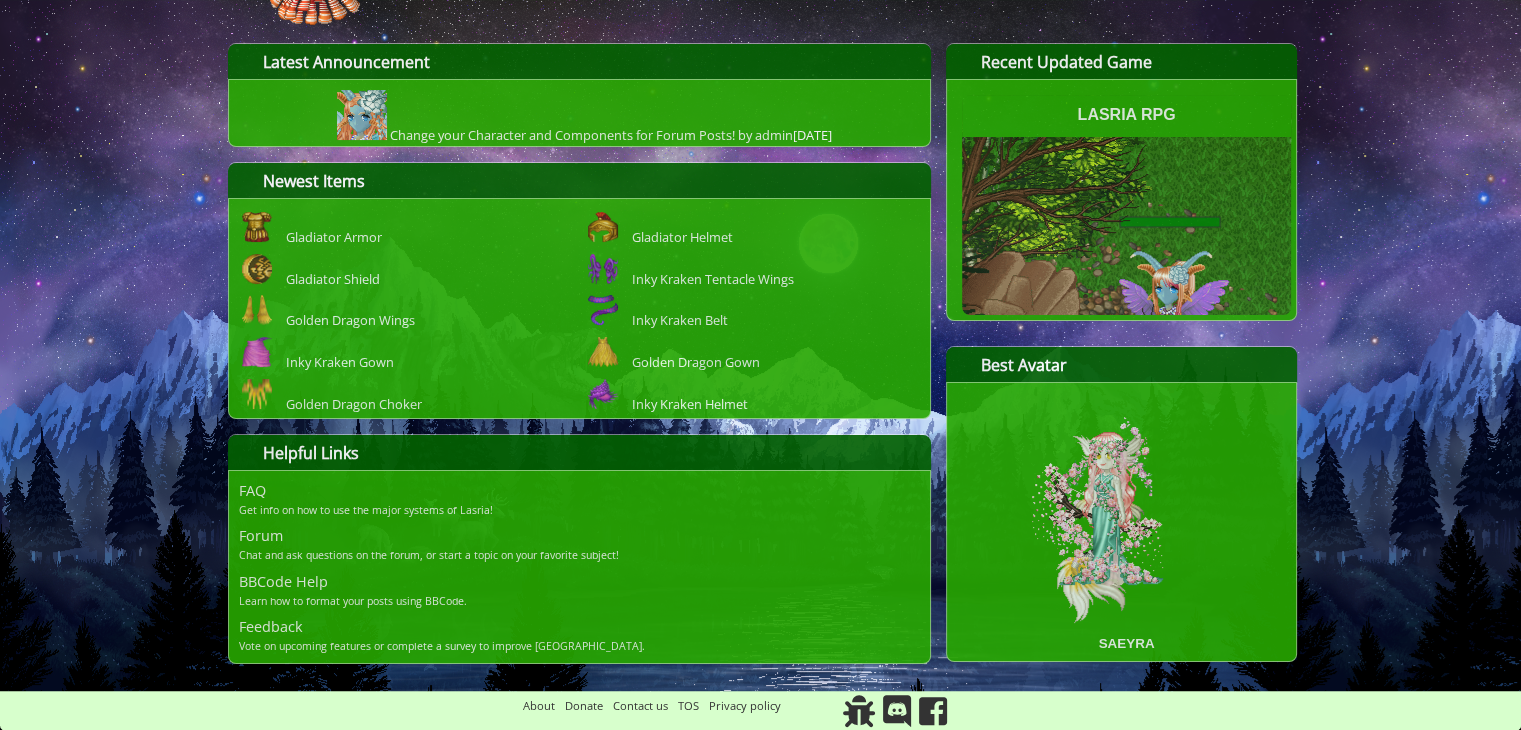 scroll, scrollTop: 0, scrollLeft: 0, axis: both 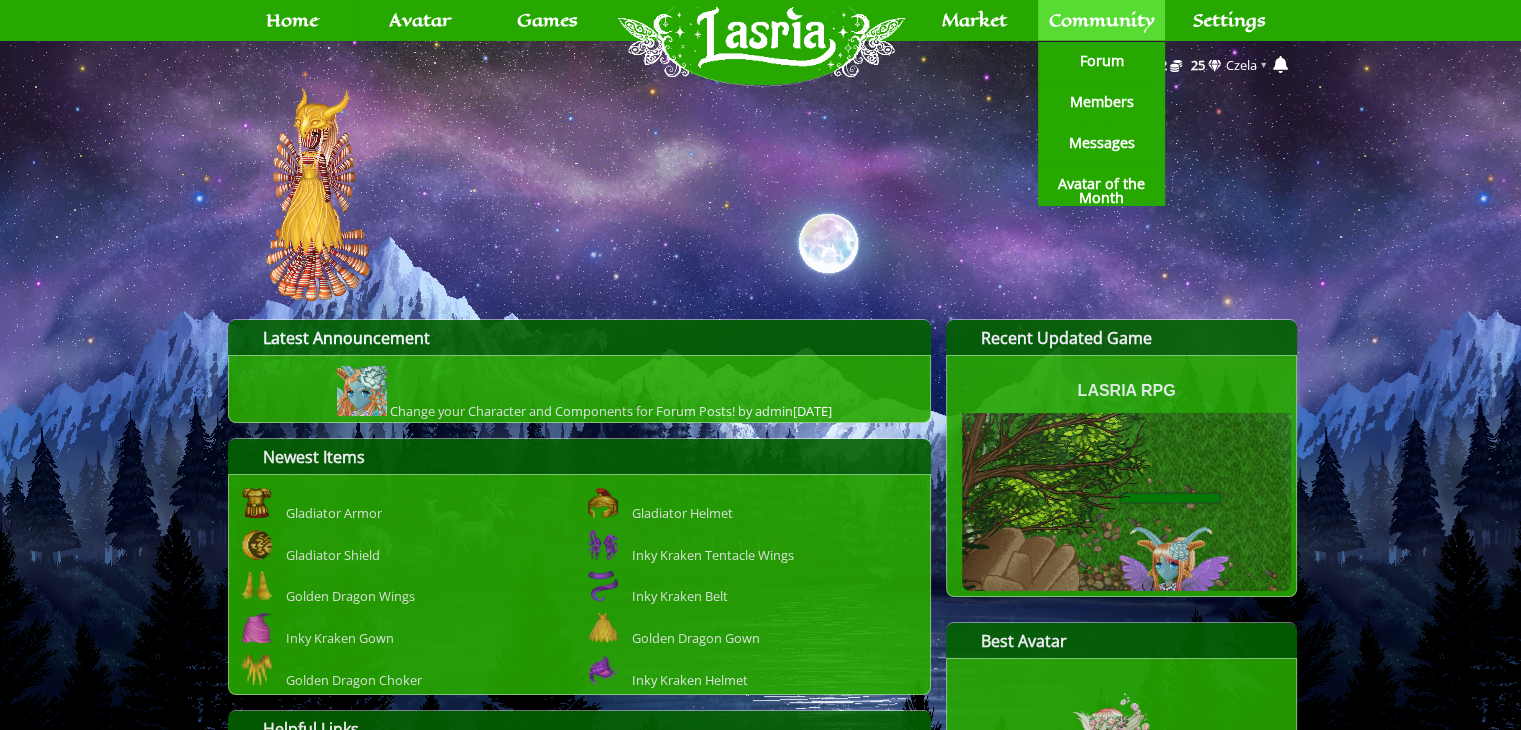 click on "Community" at bounding box center (1102, 20) 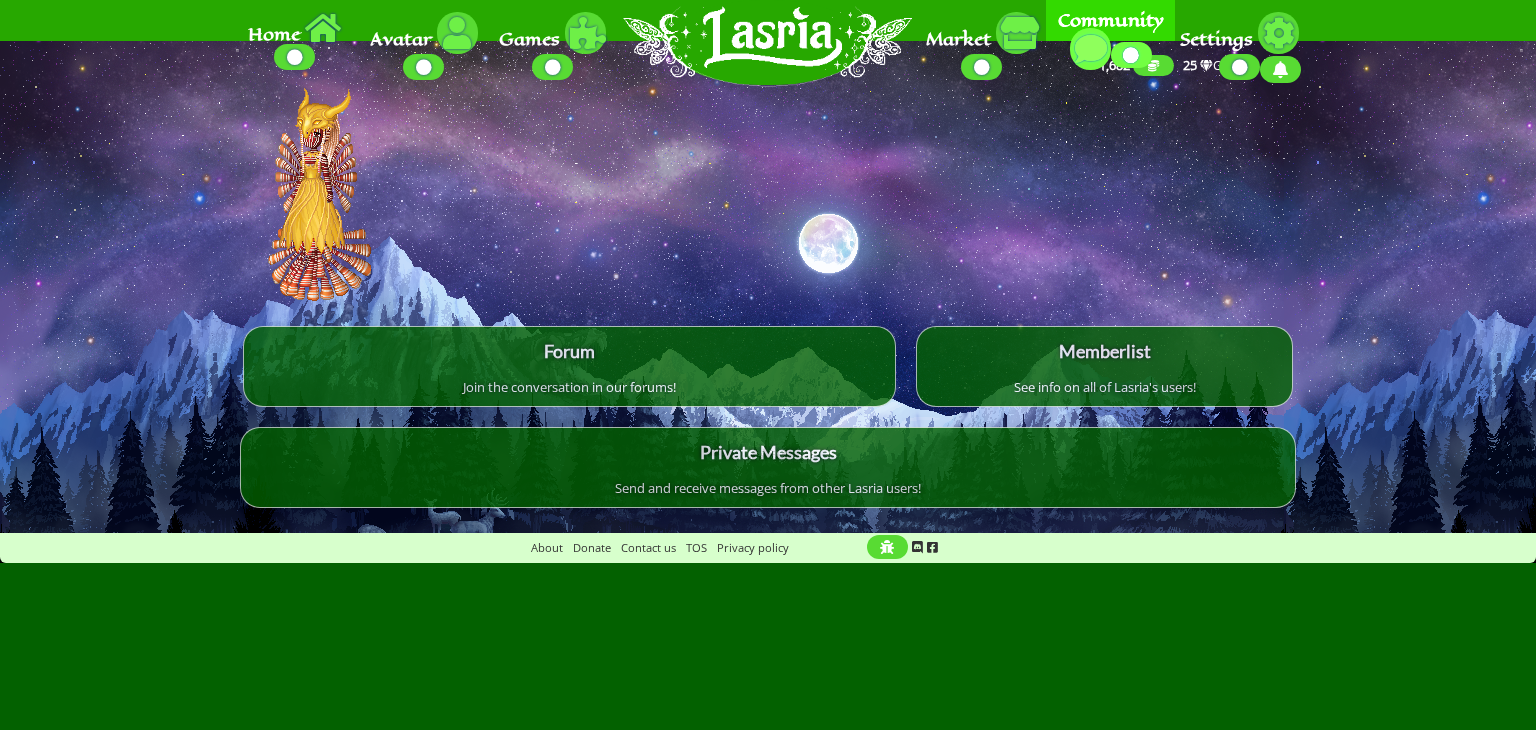 scroll, scrollTop: 0, scrollLeft: 0, axis: both 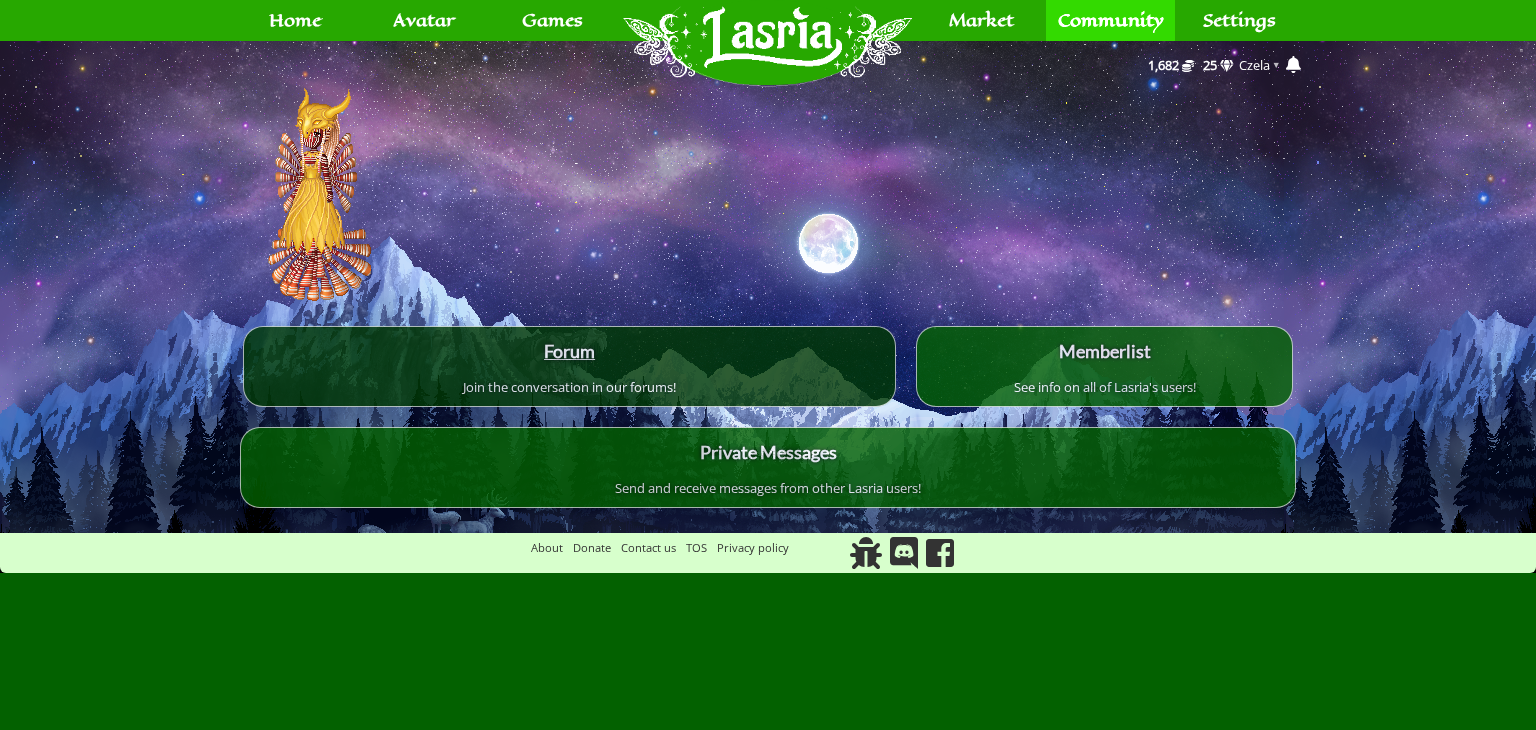 click on "Forum" at bounding box center (569, 351) 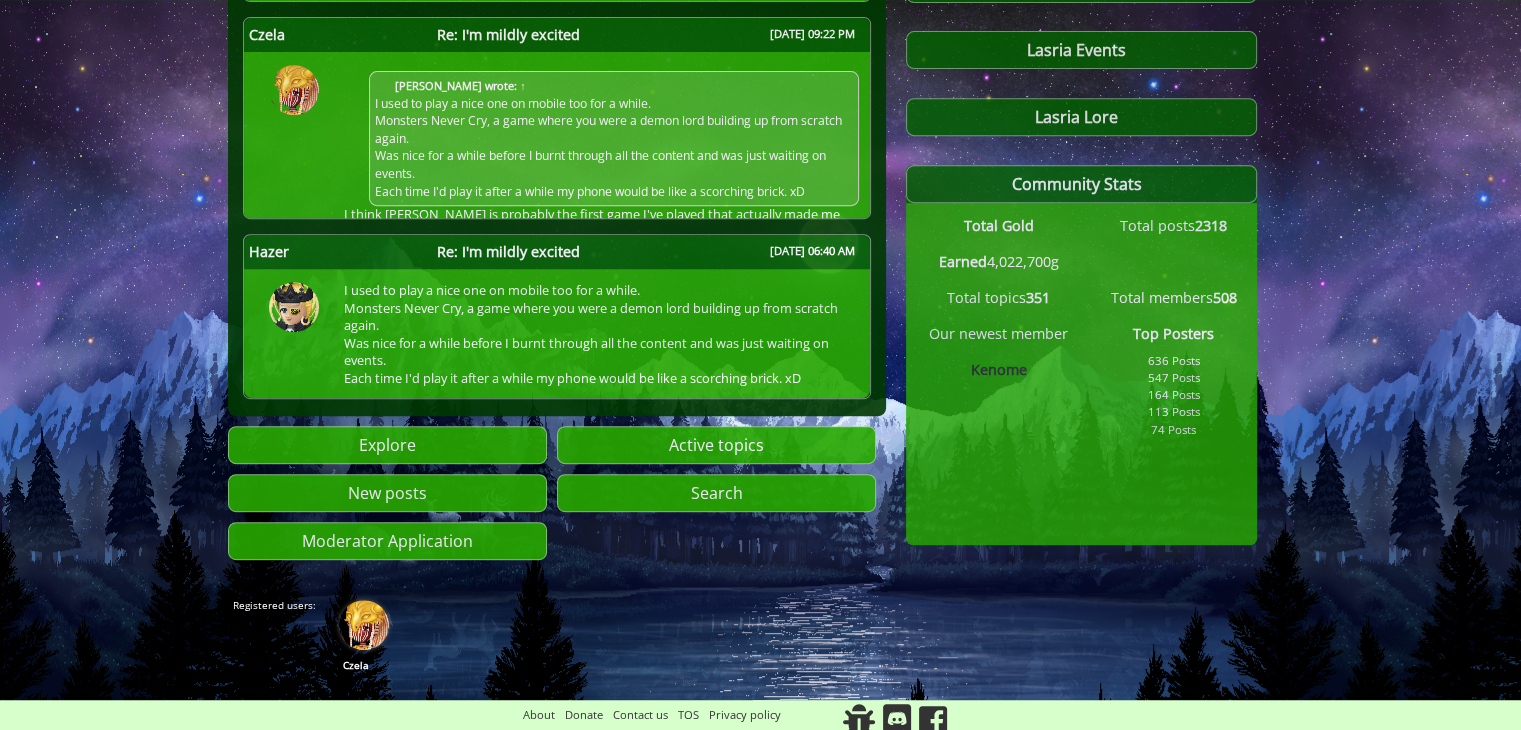 scroll, scrollTop: 875, scrollLeft: 0, axis: vertical 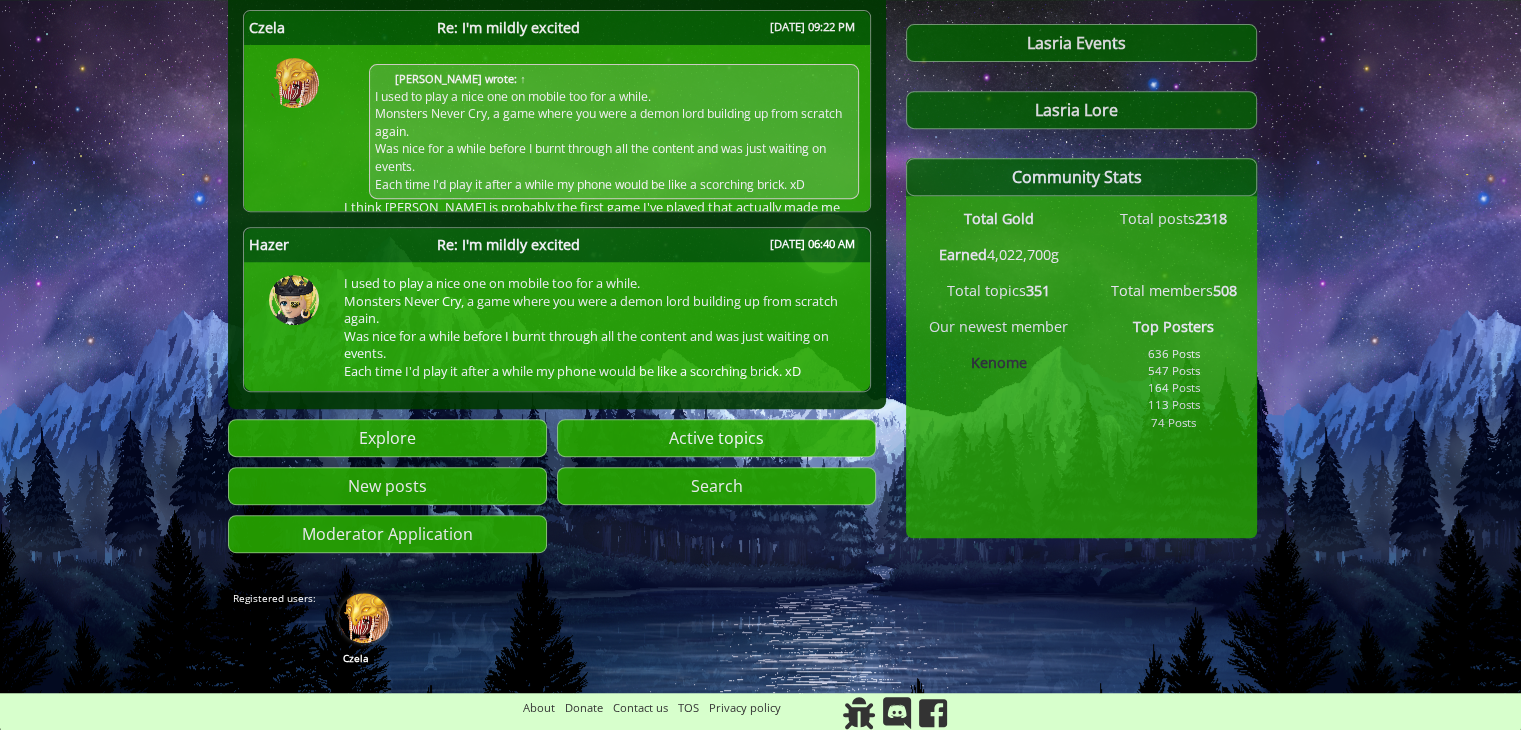 click at bounding box center [364, 618] 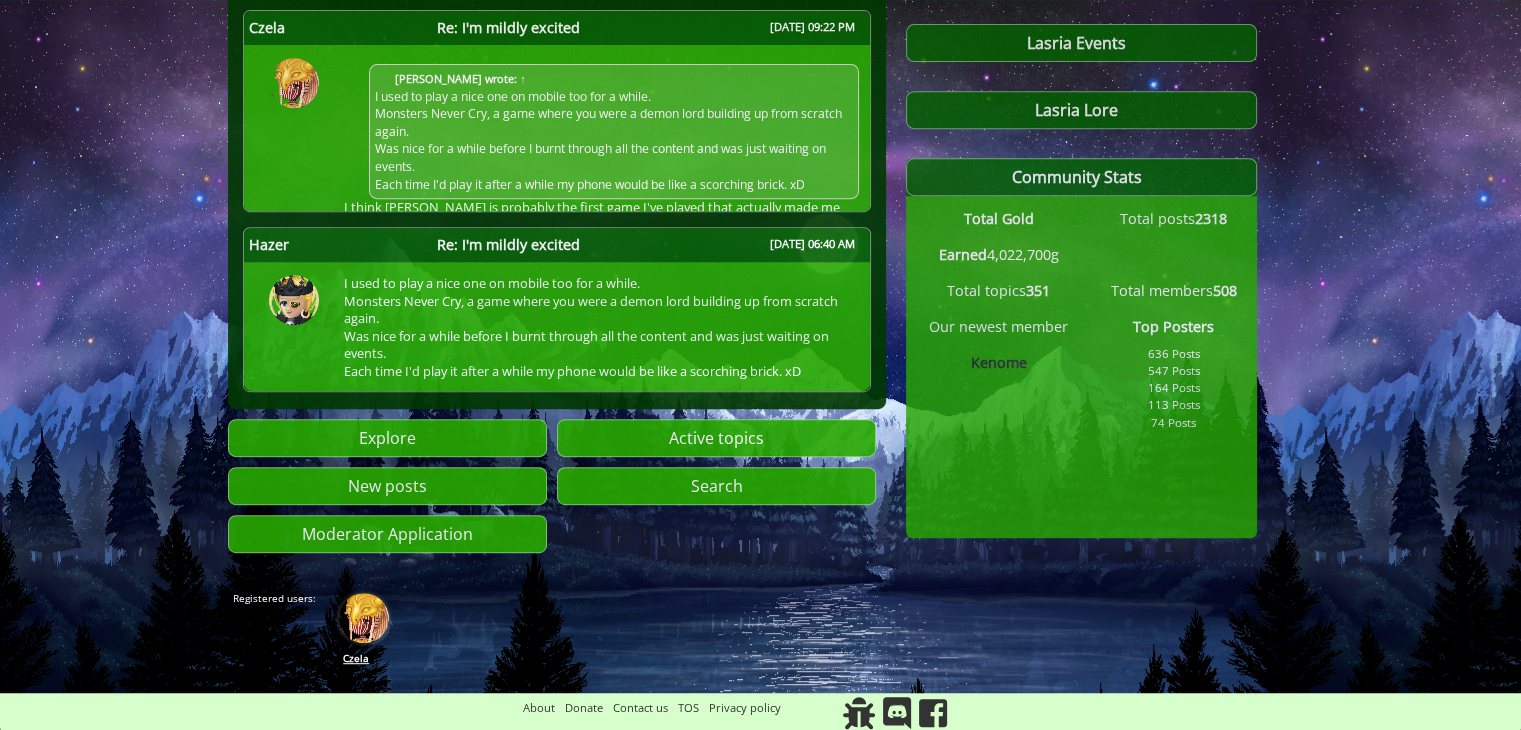 click on "Czela" at bounding box center (356, 663) 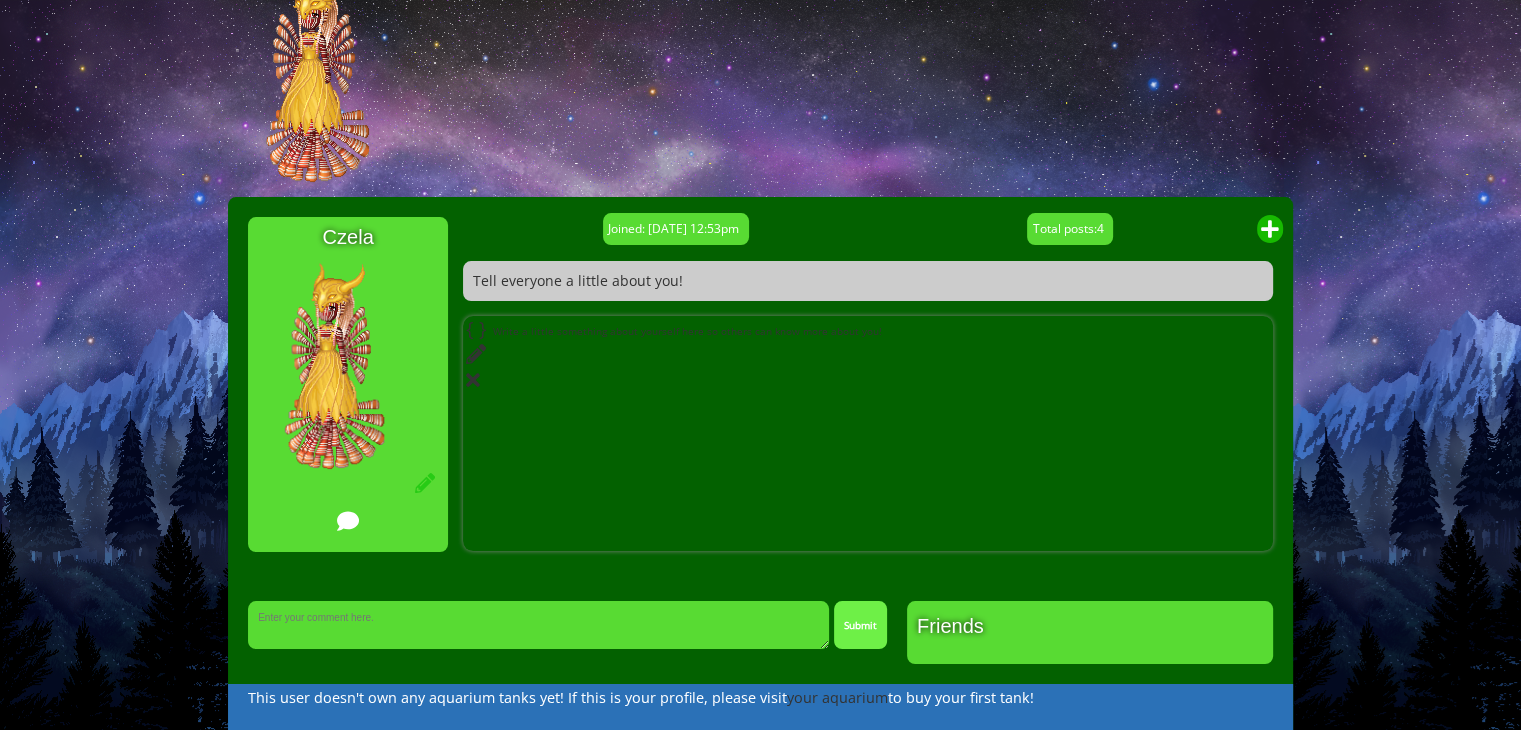 scroll, scrollTop: 116, scrollLeft: 0, axis: vertical 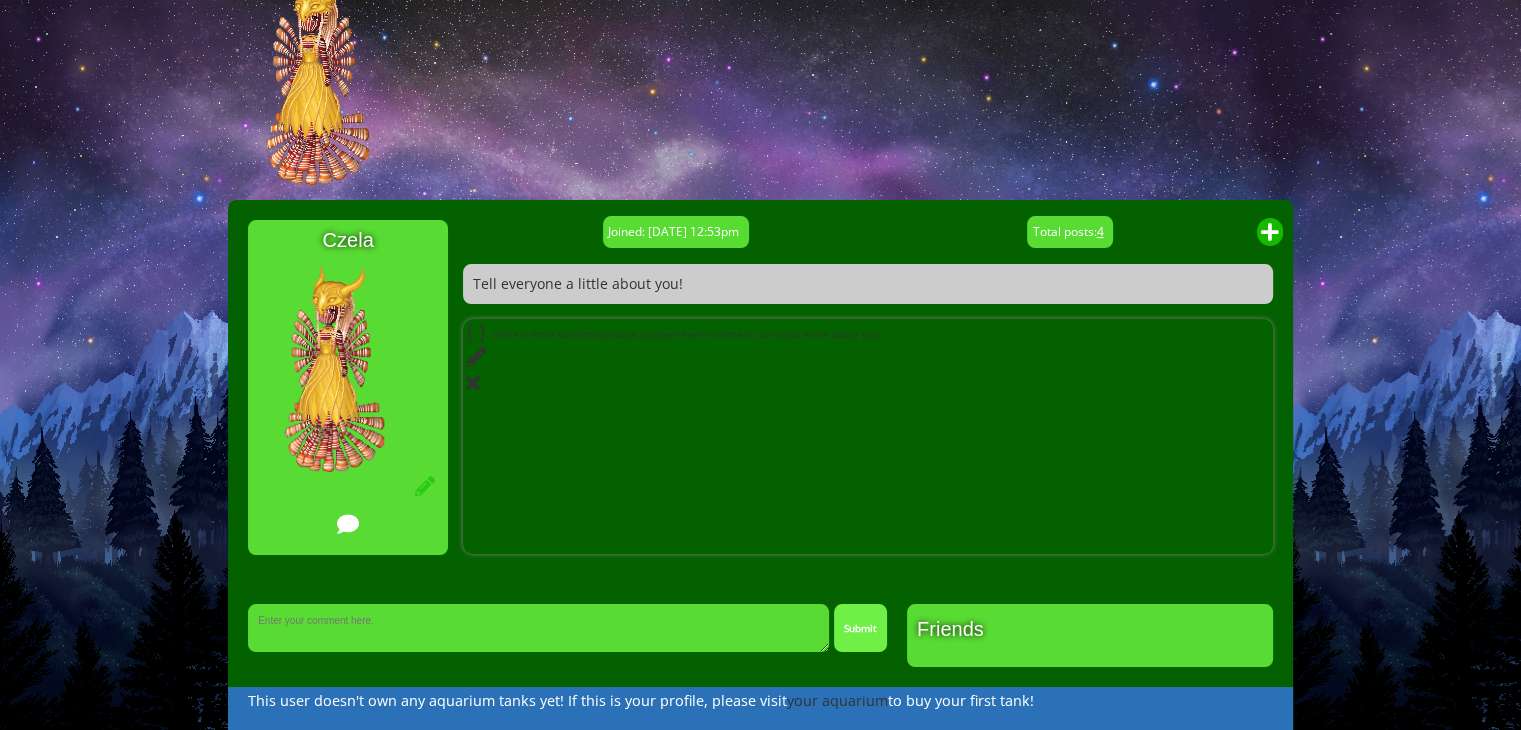 click on "4" at bounding box center [1099, 231] 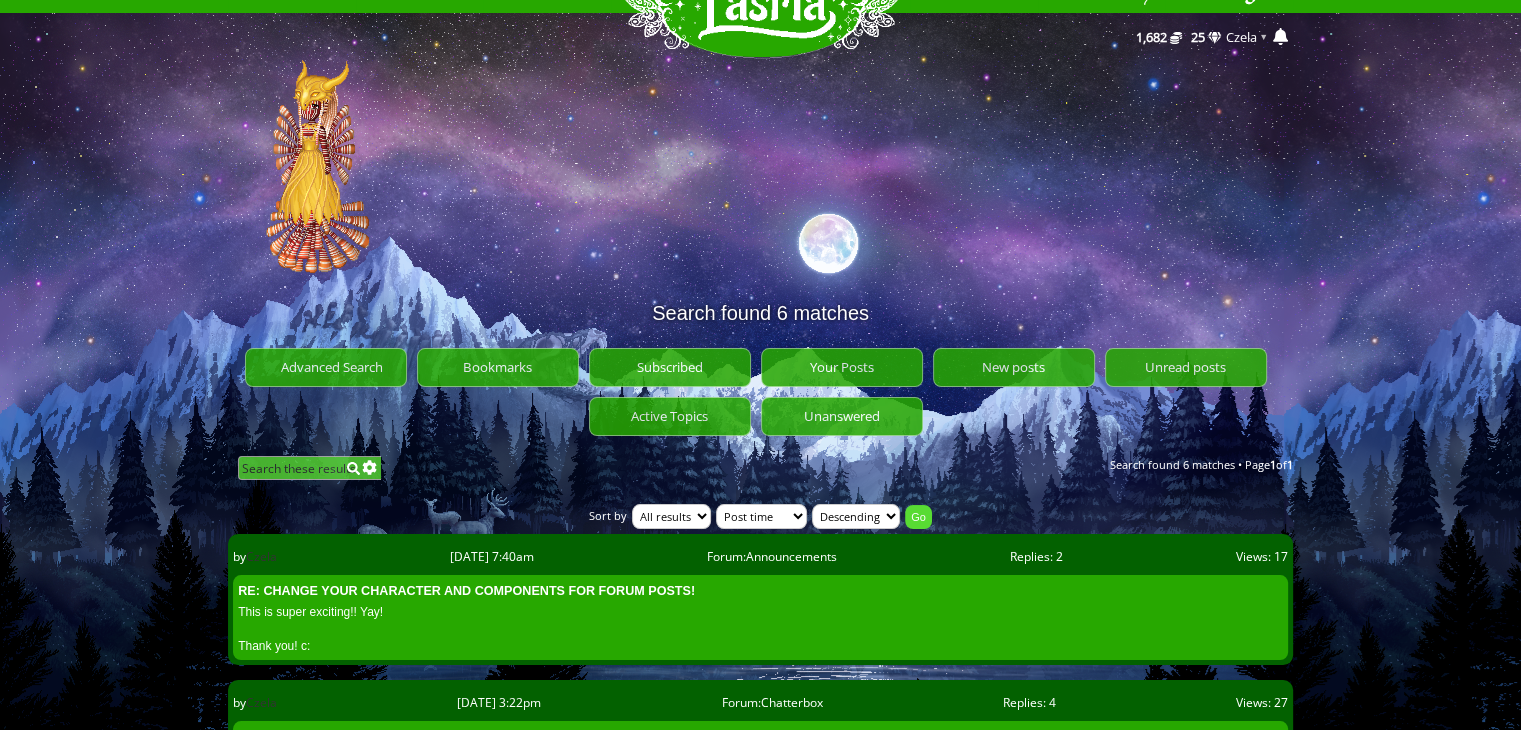 scroll, scrollTop: 16, scrollLeft: 0, axis: vertical 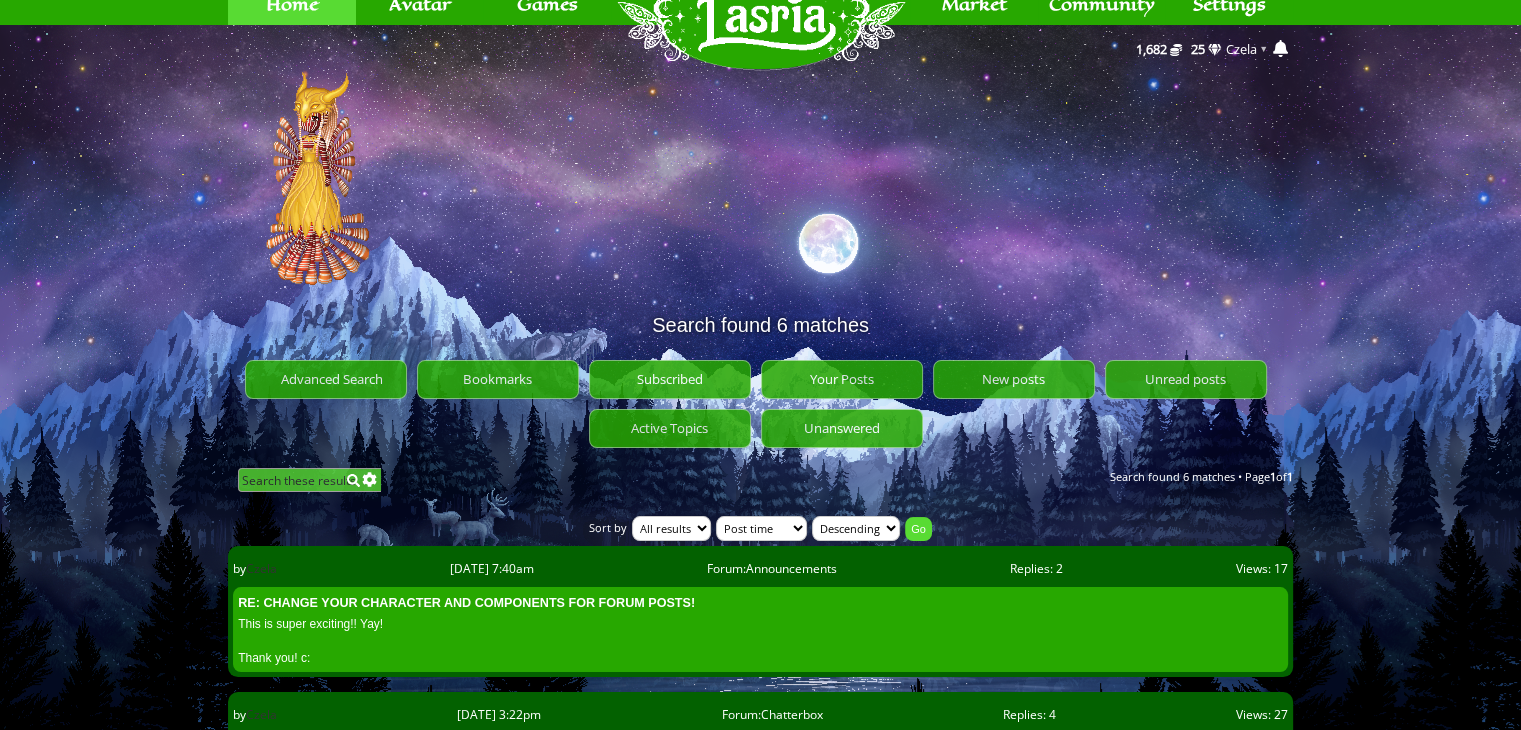 click on "Home" at bounding box center [292, 4] 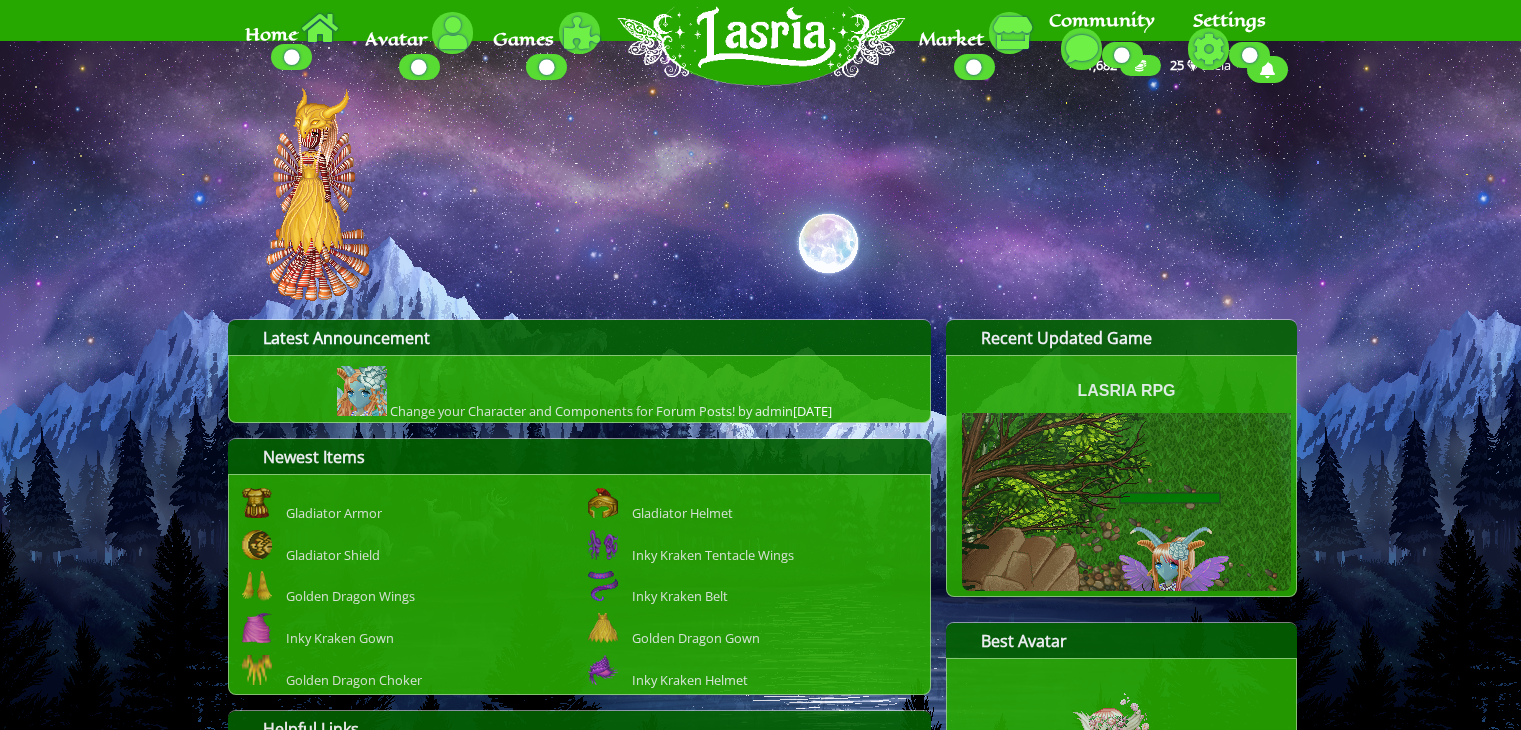 scroll, scrollTop: 0, scrollLeft: 0, axis: both 